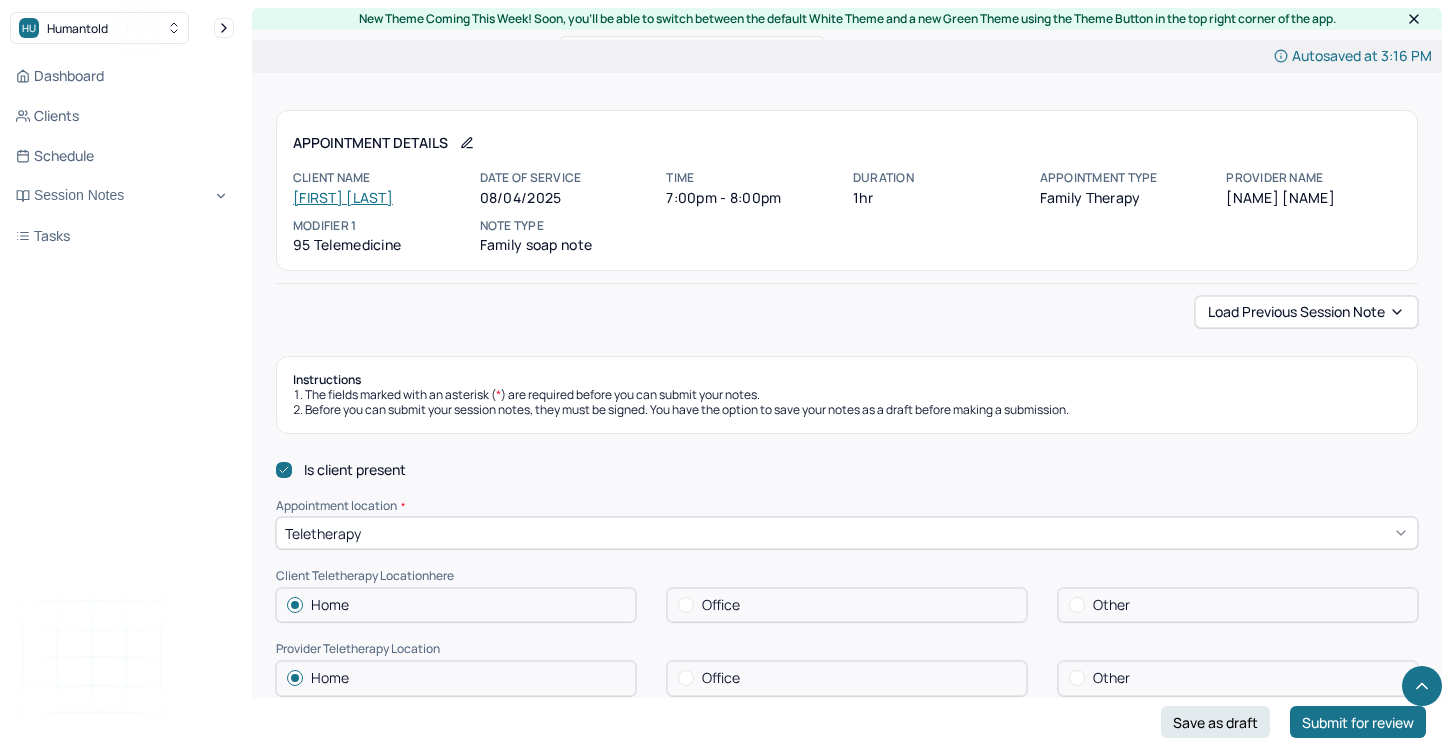 scroll, scrollTop: 1133, scrollLeft: 0, axis: vertical 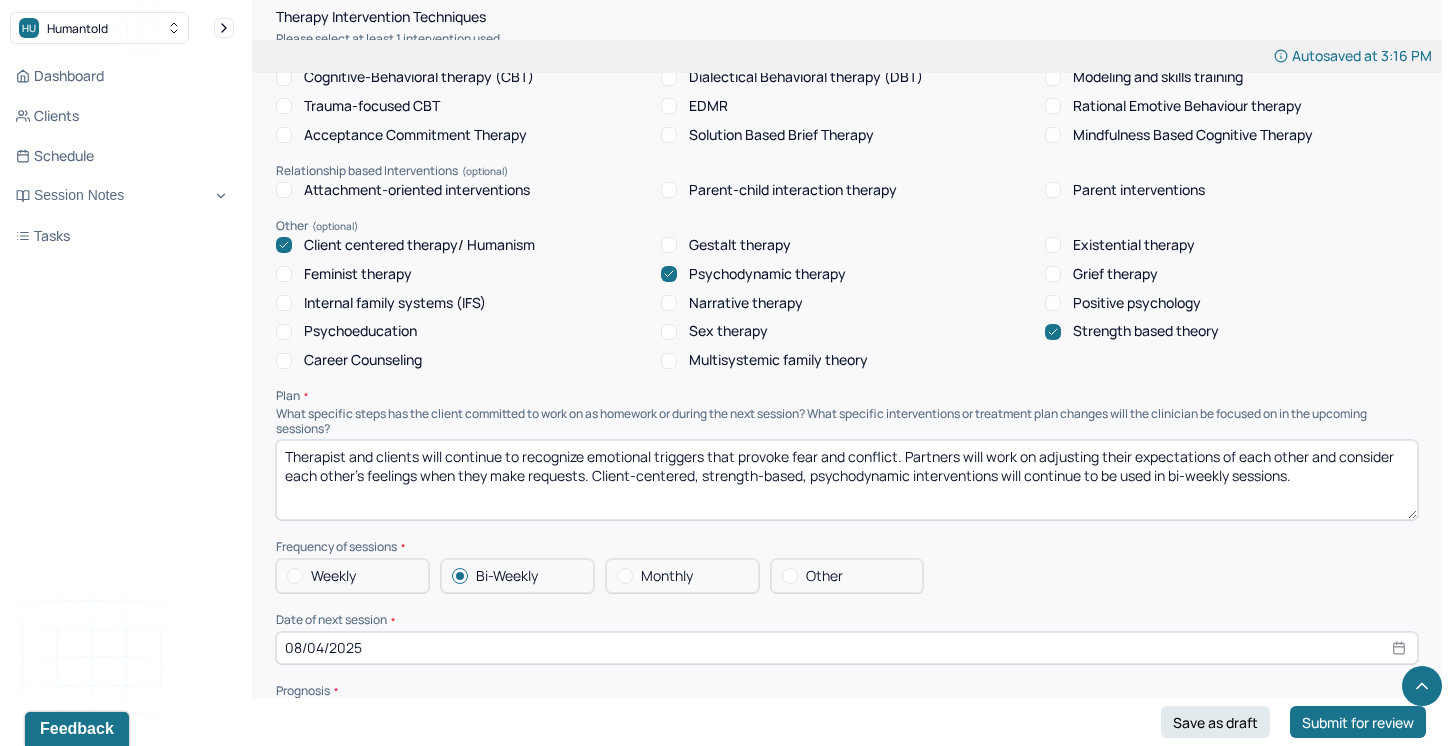 drag, startPoint x: 897, startPoint y: 448, endPoint x: 682, endPoint y: 442, distance: 215.08371 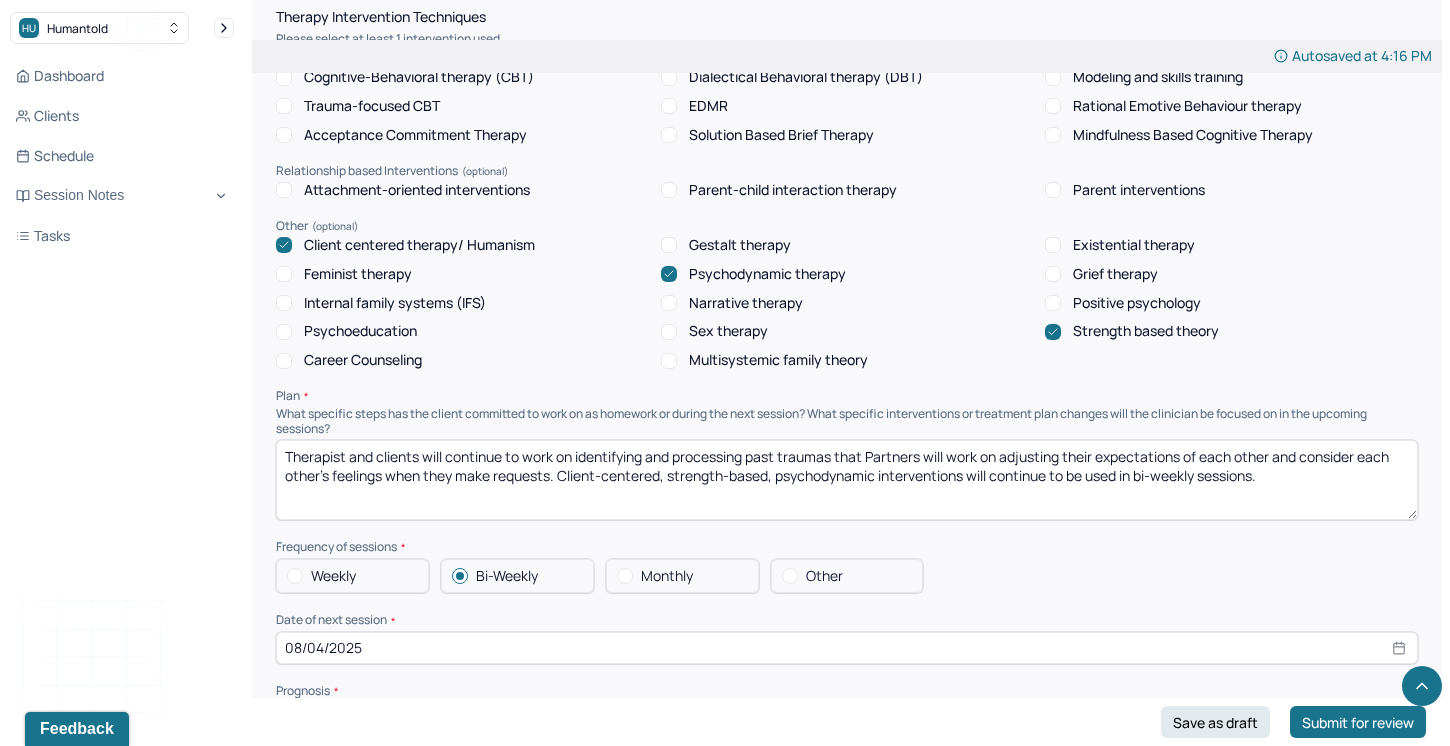 drag, startPoint x: 868, startPoint y: 448, endPoint x: 751, endPoint y: 451, distance: 117.03845 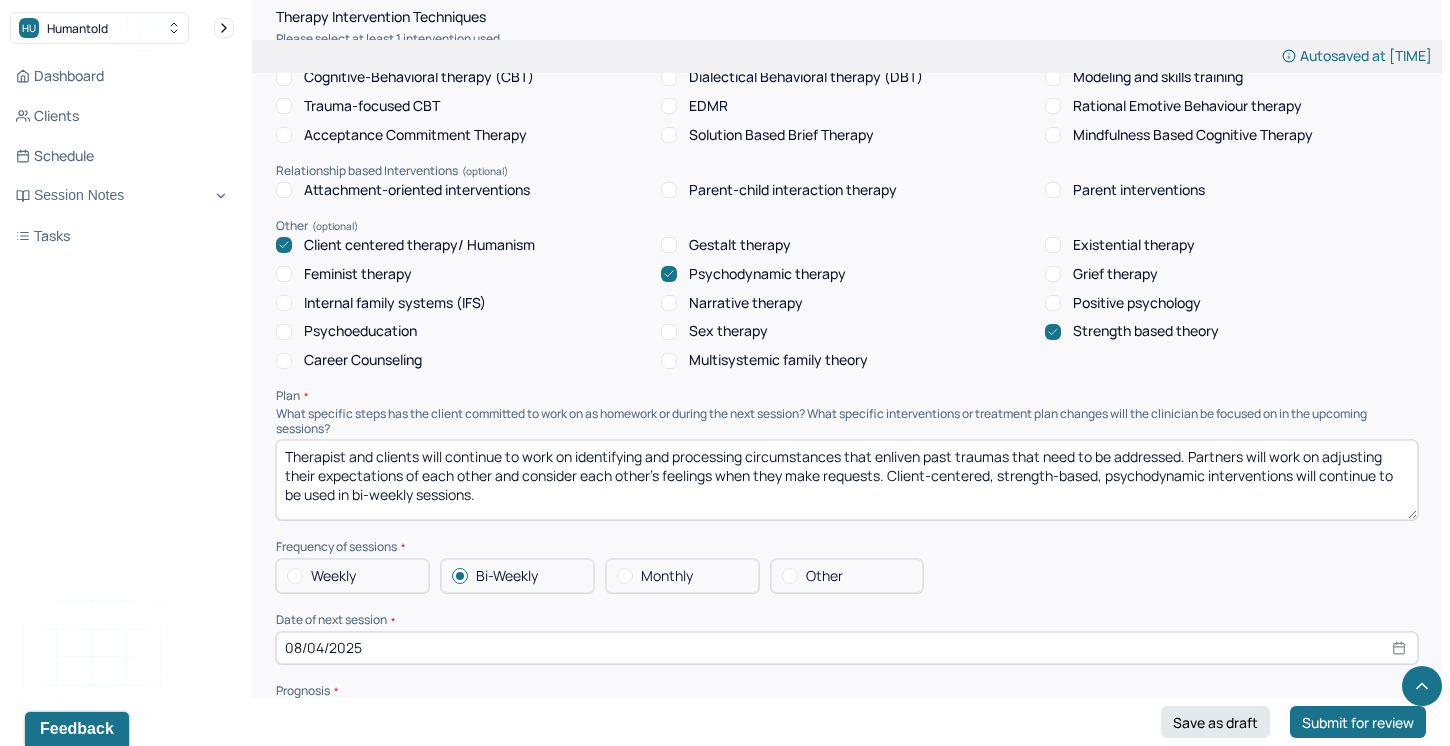 drag, startPoint x: 1332, startPoint y: 453, endPoint x: 1019, endPoint y: 481, distance: 314.2499 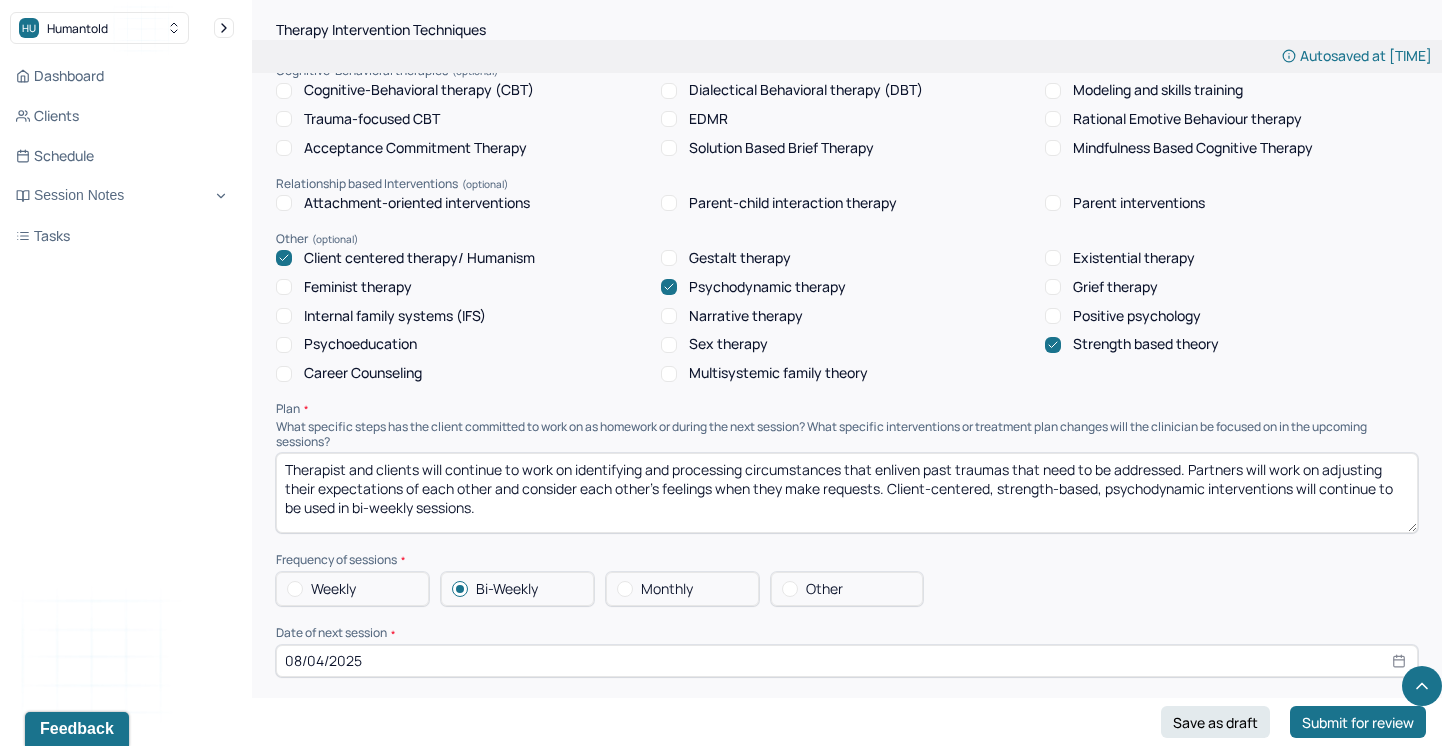 scroll, scrollTop: 1774, scrollLeft: 0, axis: vertical 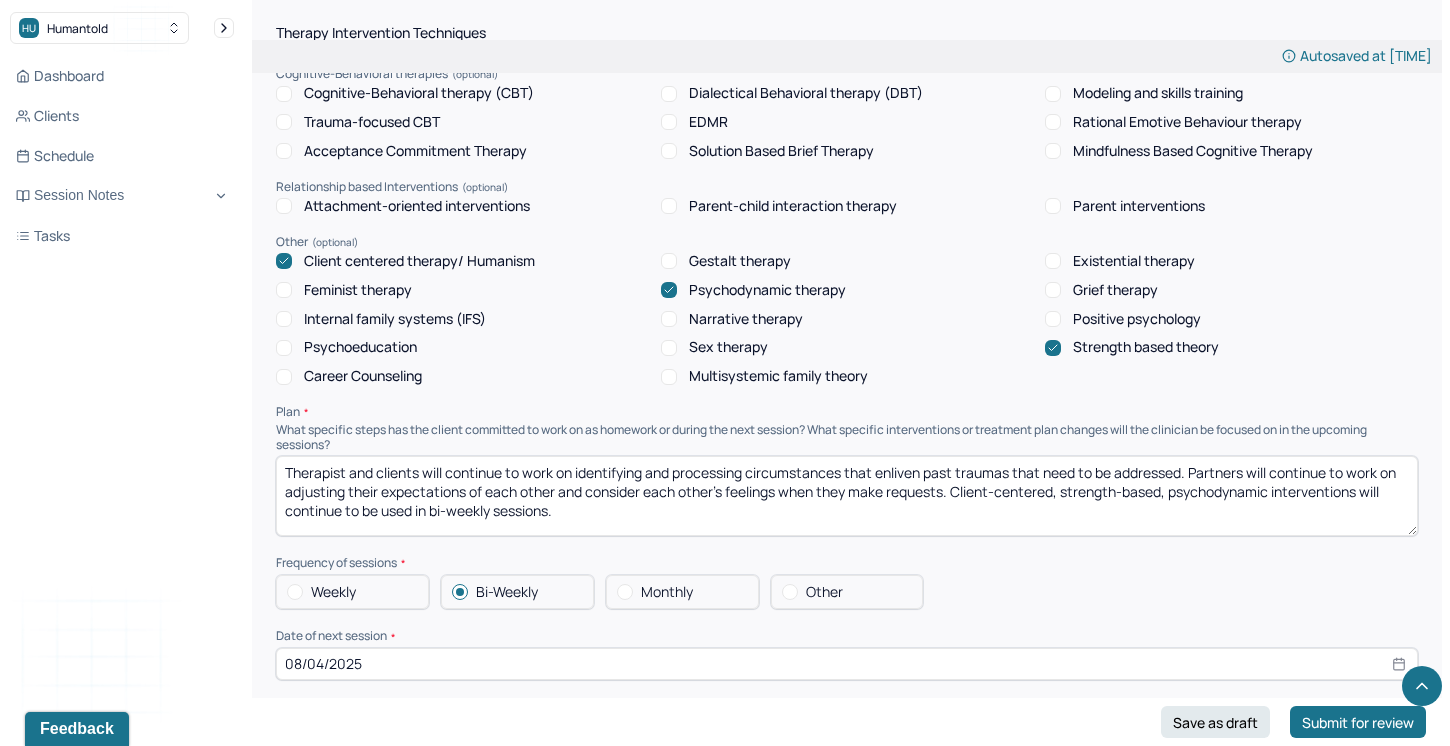 drag, startPoint x: 951, startPoint y: 494, endPoint x: 283, endPoint y: 491, distance: 668.0067 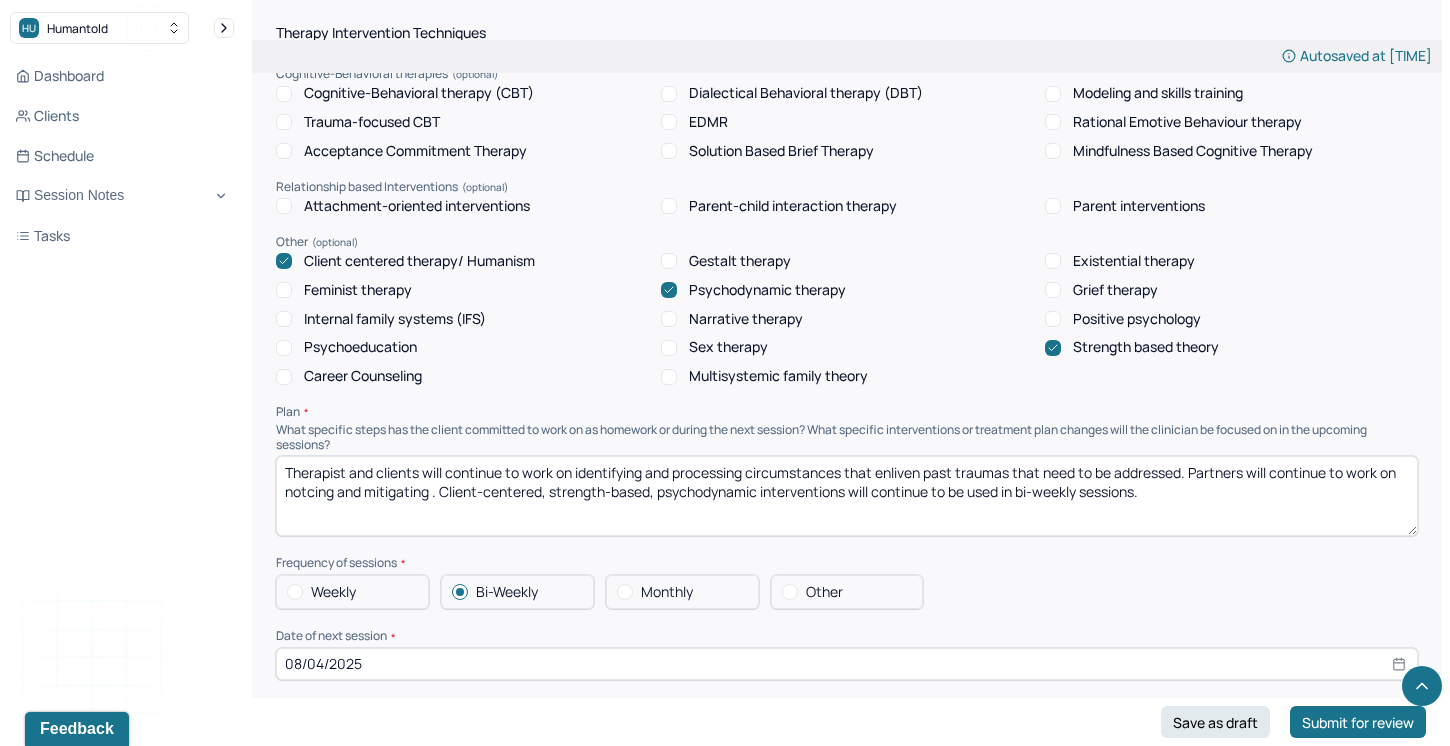 click on "Therapist and clients will continue to work on identifying and processing circumstances that enliven past traumas that need to be addressed. Partners will continue to work on notcing and mitigating . Client-centered, strength-based, psychodynamic interventions will continue to be used in bi-weekly sessions." at bounding box center [847, 496] 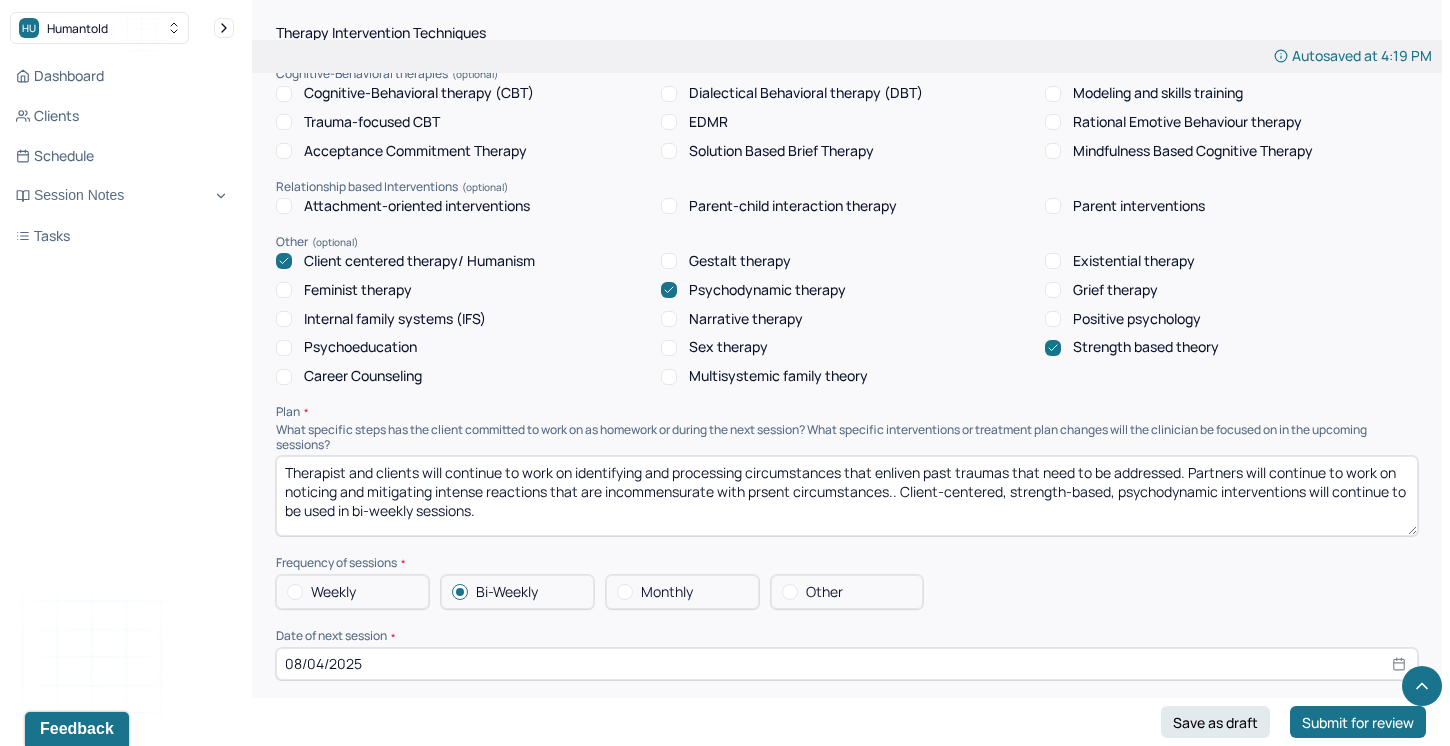 click on "Therapist and clients will continue to work on identifying and processing circumstances that enliven past traumas that need to be addressed. Partners will continue to work on noticing and mitigating intense reactions that are incommensurate with prsent circumstances.. Client-centered, strength-based, psychodynamic interventions will continue to be used in bi-weekly sessions." at bounding box center (847, 496) 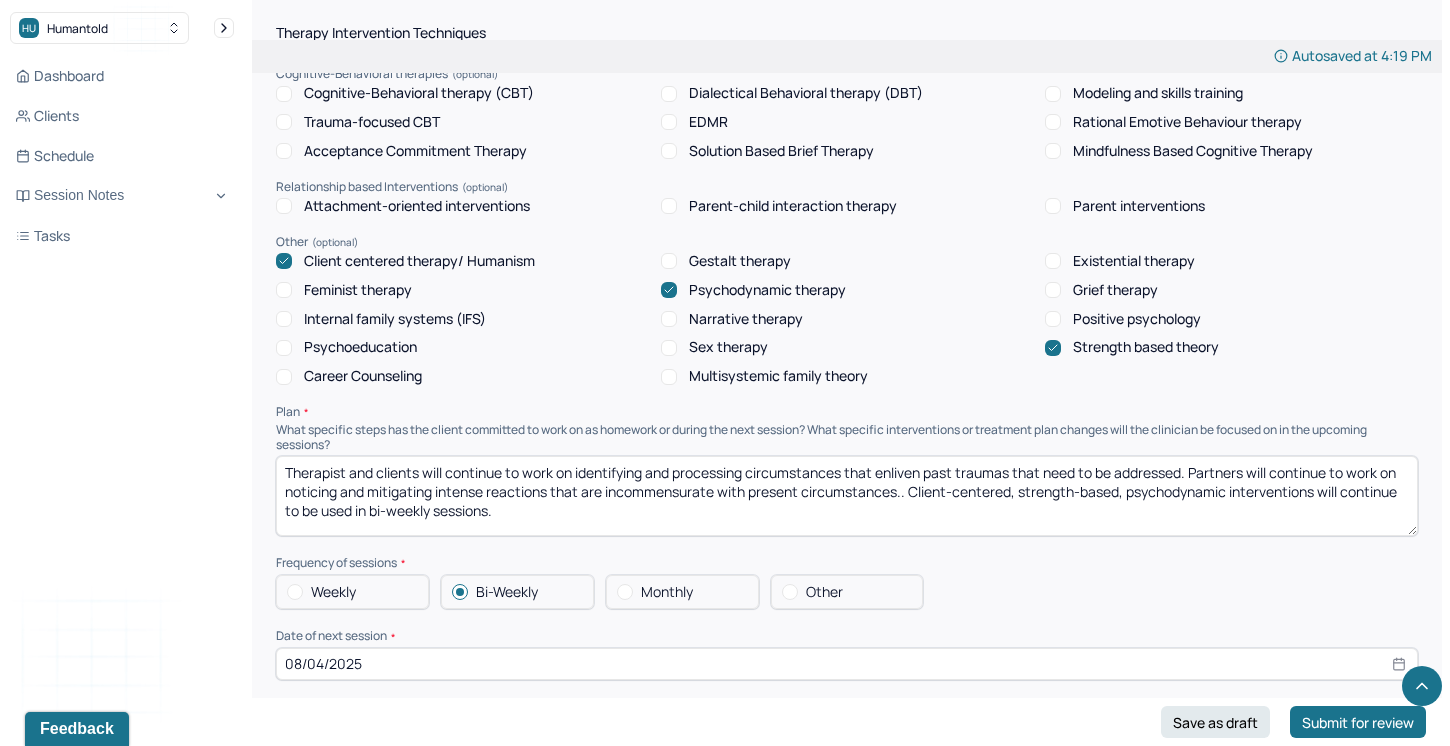 click on "Therapist and clients will continue to work on identifying and processing circumstances that enliven past traumas that need to be addressed. Partners will continue to work on noticing and mitigating intense reactions that are incommensurate with present circumstances.. Client-centered, strength-based, psychodynamic interventions will continue to be used in bi-weekly sessions." at bounding box center (847, 496) 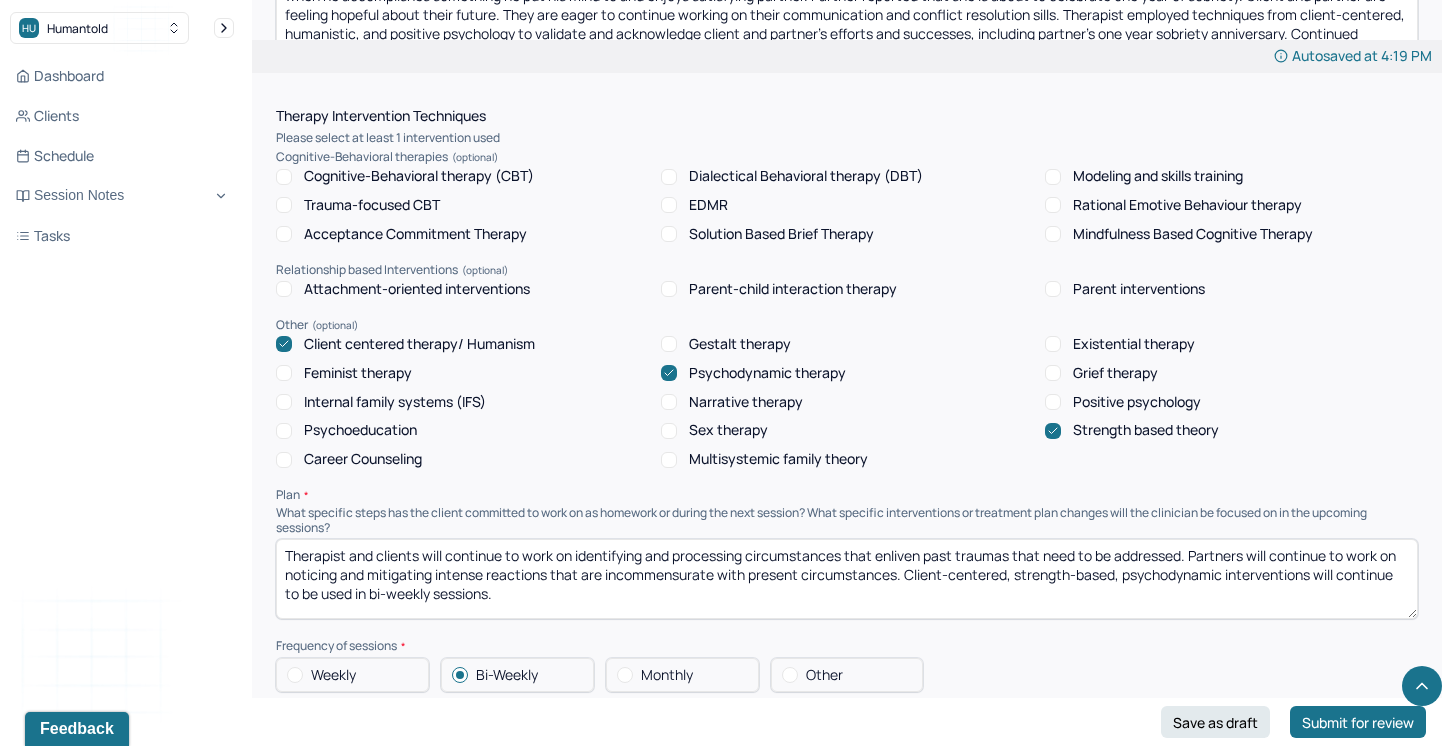 scroll, scrollTop: 1230, scrollLeft: 0, axis: vertical 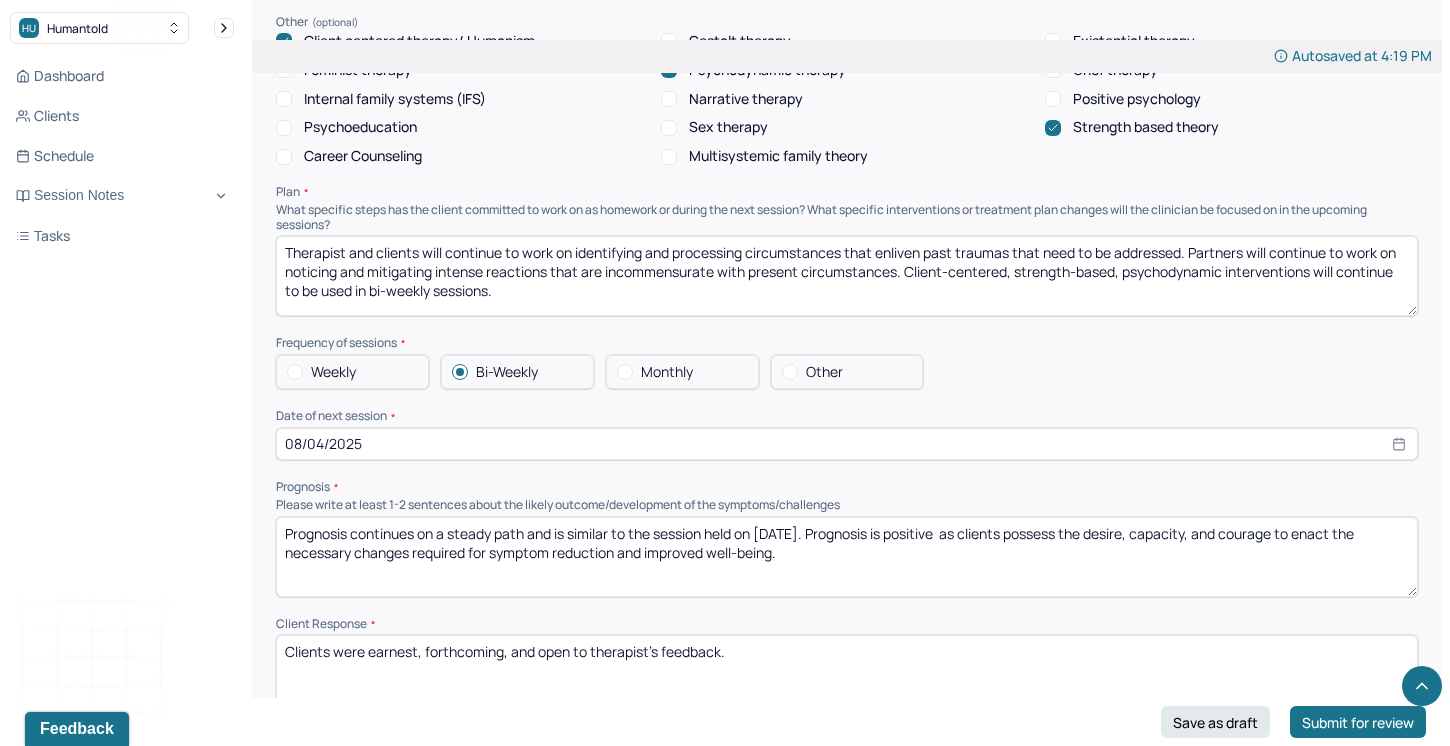 drag, startPoint x: 1116, startPoint y: 263, endPoint x: 1015, endPoint y: 266, distance: 101.04455 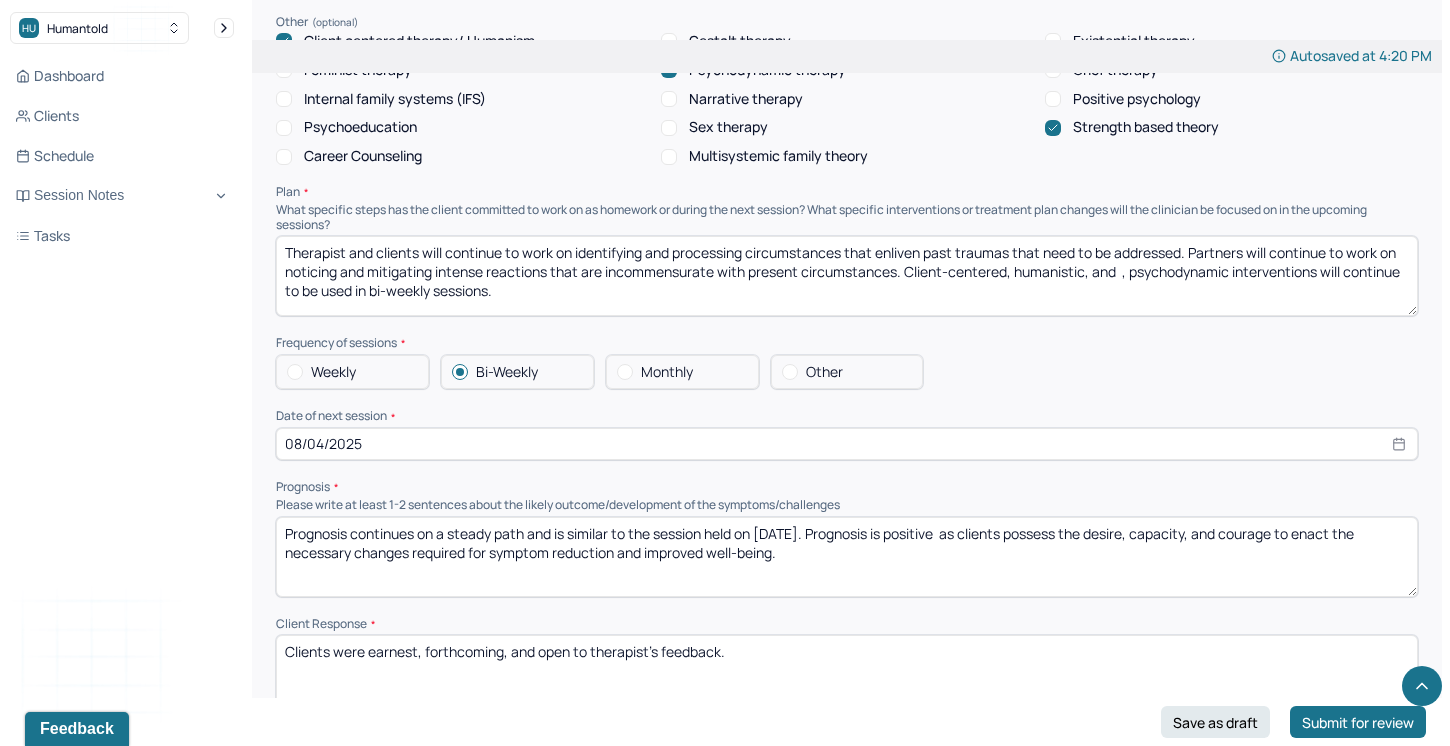 click on "Therapist and clients will continue to work on identifying and processing circumstances that enliven past traumas that need to be addressed. Partners will continue to work on noticing and mitigating intense reactions that are incommensurate with present circumstances. Client-centered, humanistic, and  , psychodynamic interventions will continue to be used in bi-weekly sessions." at bounding box center [847, 276] 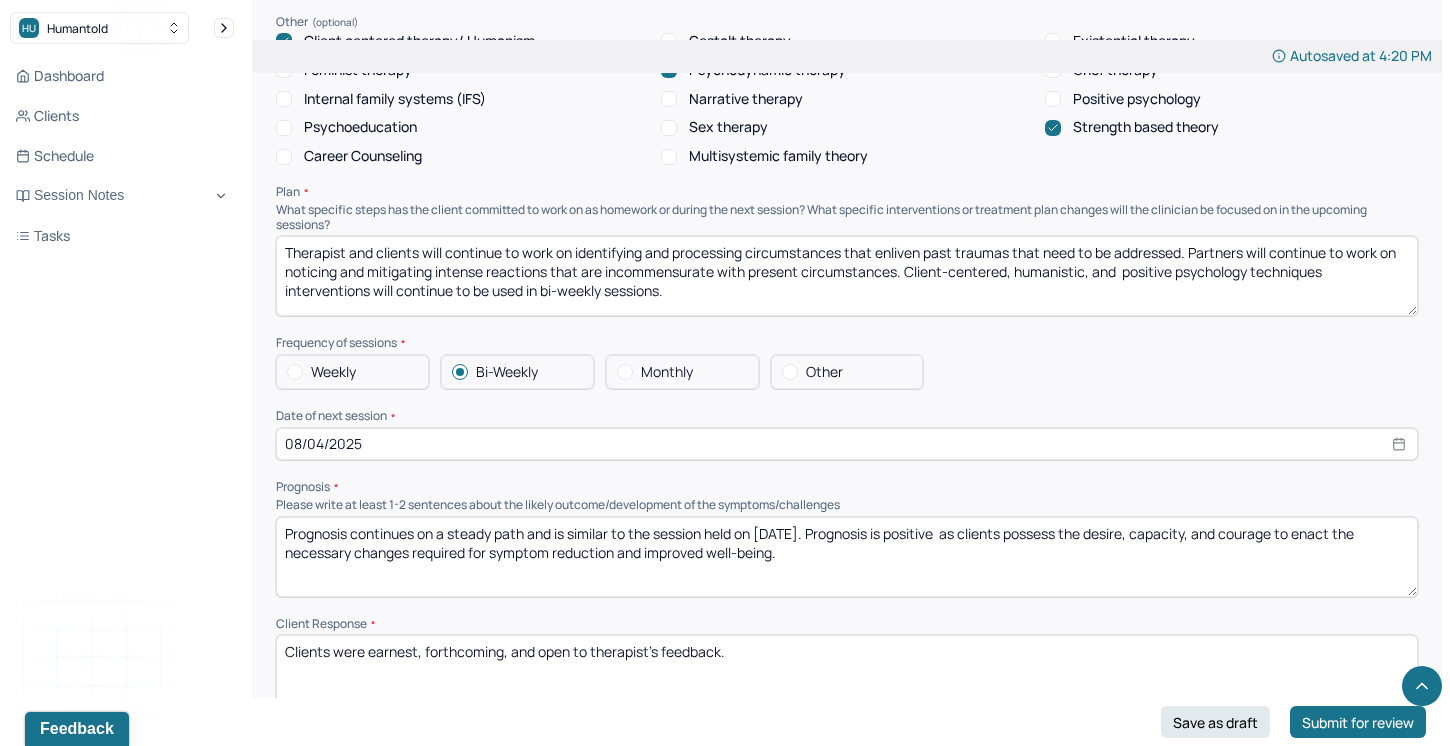 drag, startPoint x: 373, startPoint y: 285, endPoint x: 272, endPoint y: 290, distance: 101.12369 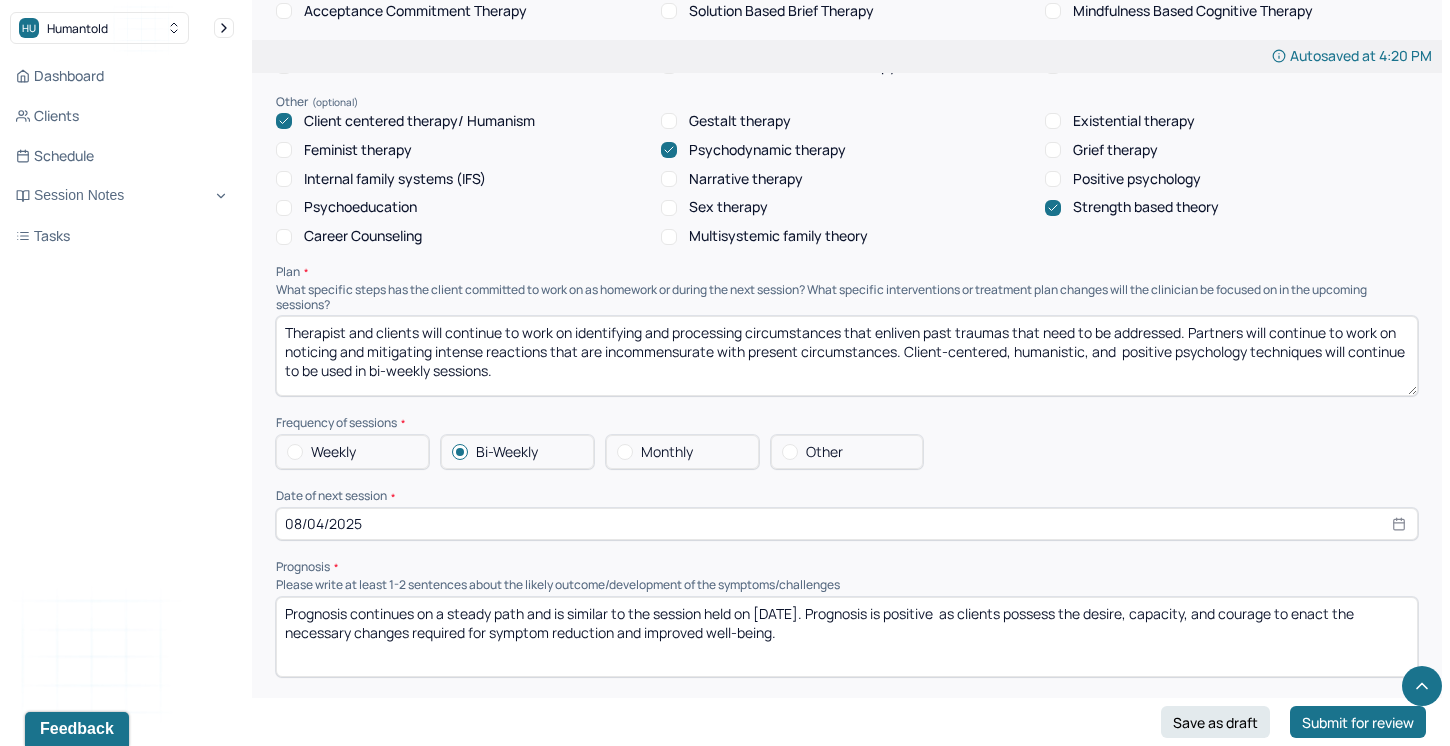 scroll, scrollTop: 1898, scrollLeft: 0, axis: vertical 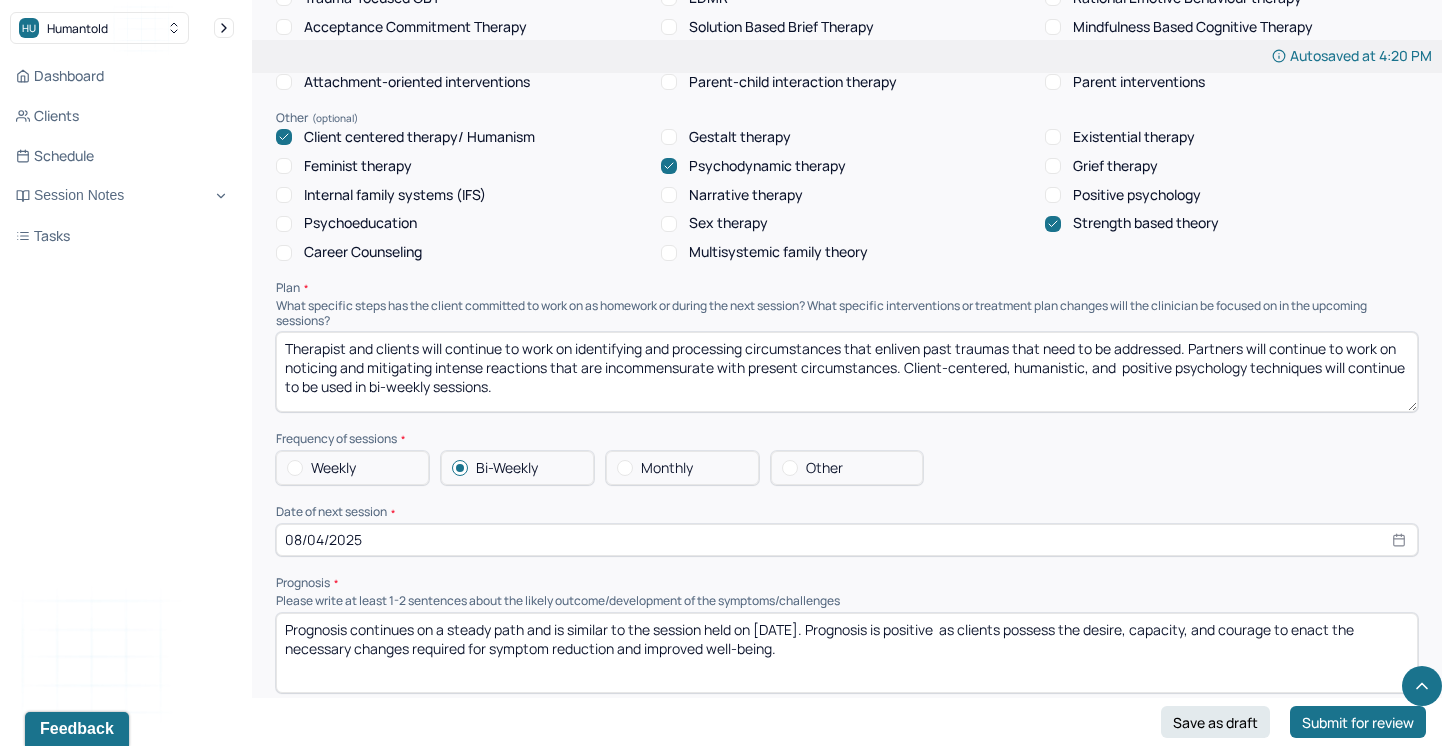 type on "Therapist and clients will continue to work on identifying and processing circumstances that enliven past traumas that need to be addressed. Partners will continue to work on noticing and mitigating intense reactions that are incommensurate with present circumstances. Client-centered, humanistic, and  positive psychology techniques will continue to be used in bi-weekly sessions." 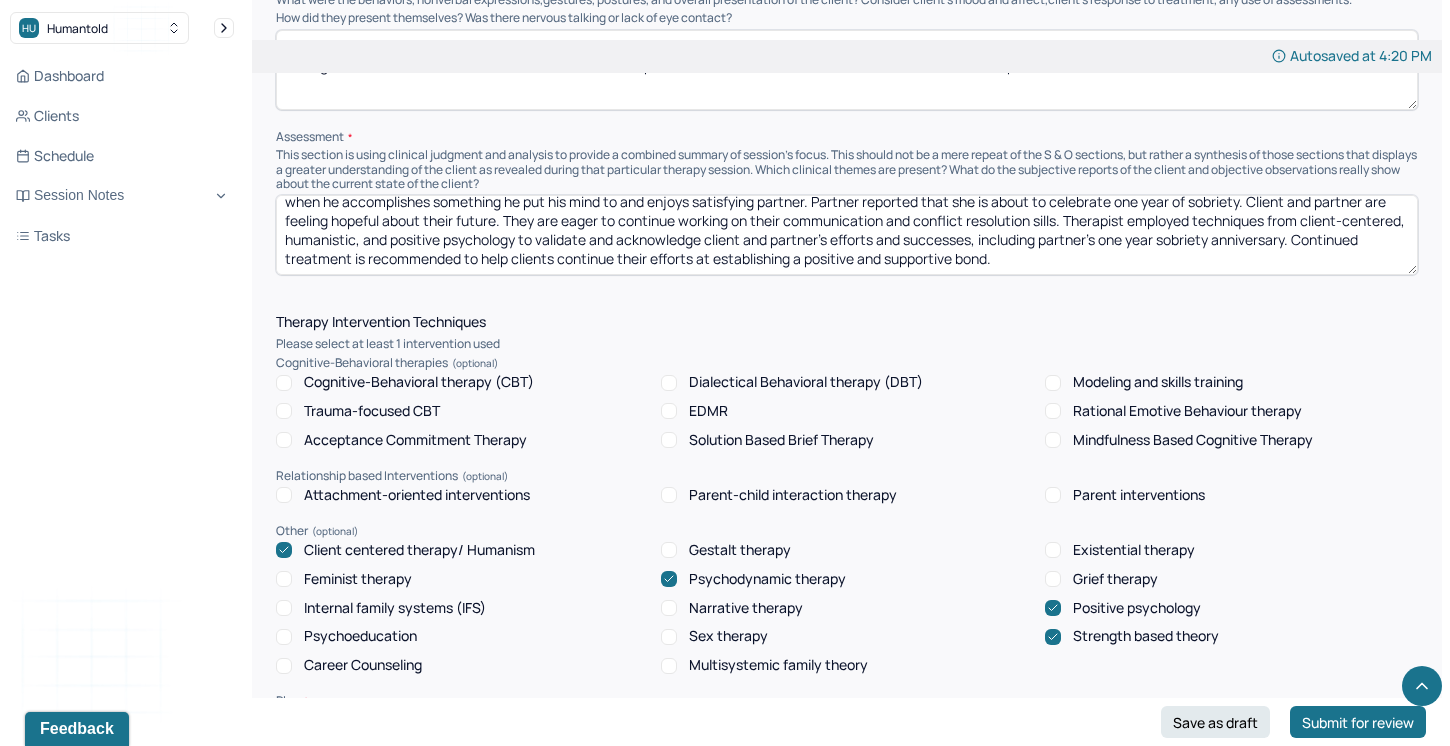 scroll, scrollTop: 1481, scrollLeft: 0, axis: vertical 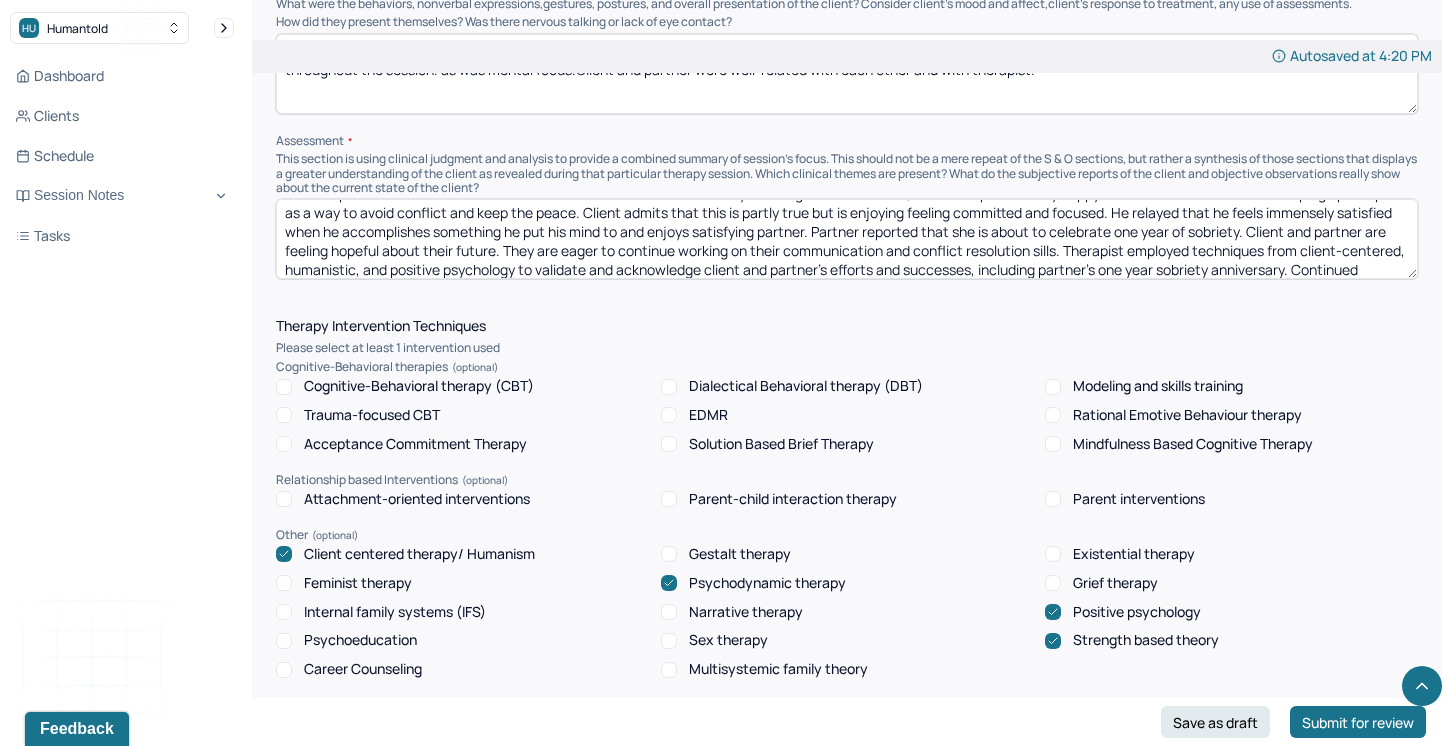 click on "Client reported that he has been able to sustain his commitment to daily cleaning which of course, makes his partner very happy. Partner fears that client is keeping up this pace as a way to avoid conflict and keep the peace. Client admits that this is partly true but is enjoying feeling committed and focused. He relayed that he feels immensely satisfied when he accomplishes something he put his mind to and enjoys satisfying partner. Partner reported that she is about to celebrate one year of sobriety. Client and partner are feeling hopeful about their future. They are eager to continue working on their communication and conflict resolution sills. Therapist employed techniques from client-centered, humanistic, and positive psychology to validate and acknowledge client and partner's efforts and successes, including partner's one year sobriety anniversary. Continued treatment is recommended to help clients continue their efforts at establishing a positive and supportive bond." at bounding box center [847, 239] 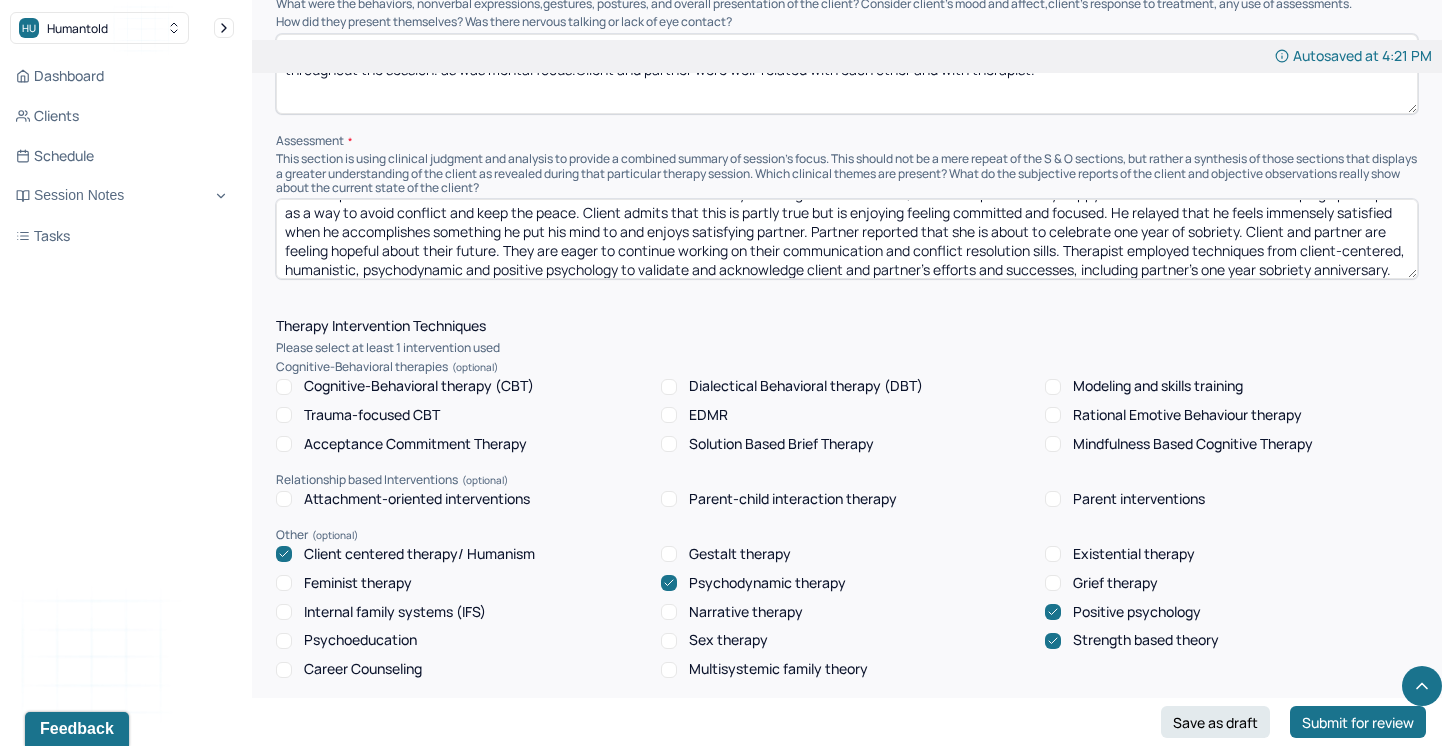 drag, startPoint x: 535, startPoint y: 261, endPoint x: 523, endPoint y: 262, distance: 12.0415945 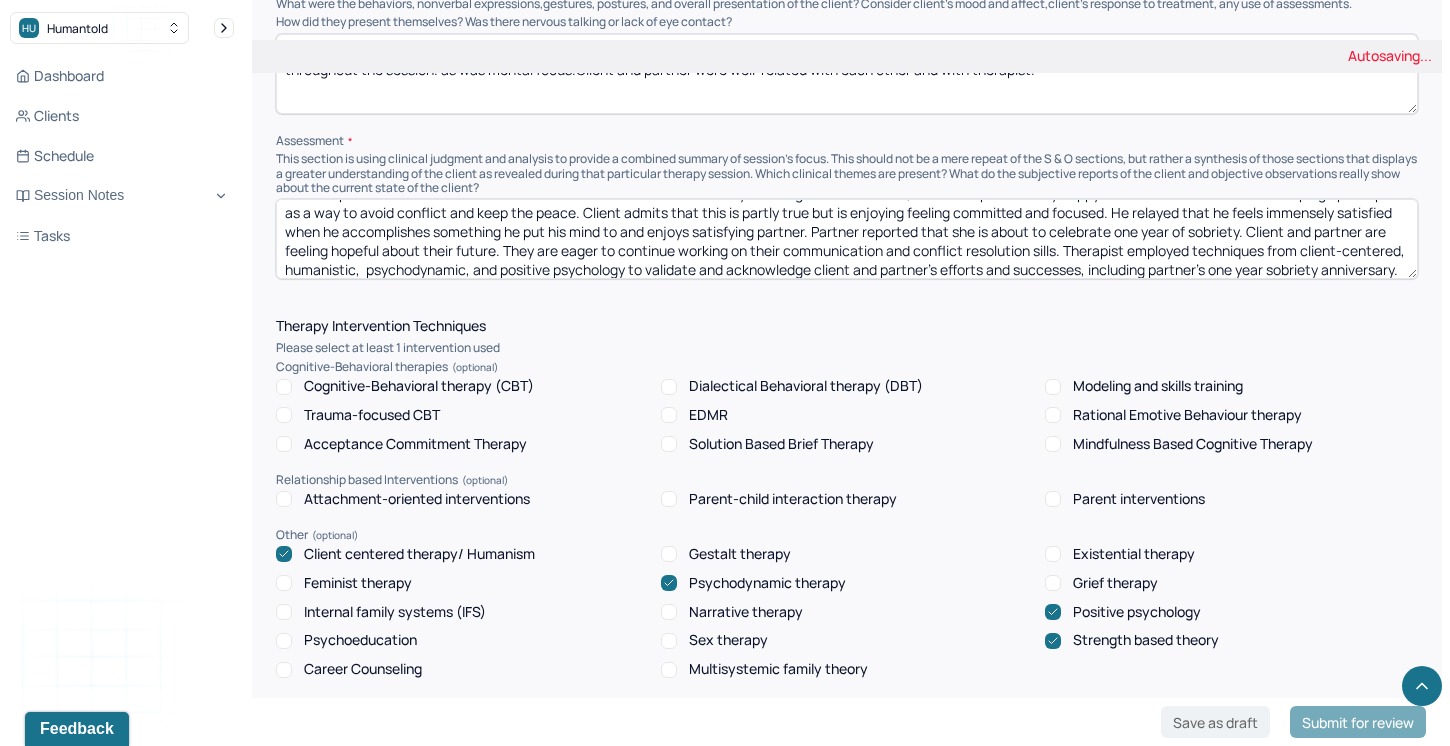 scroll, scrollTop: 85, scrollLeft: 0, axis: vertical 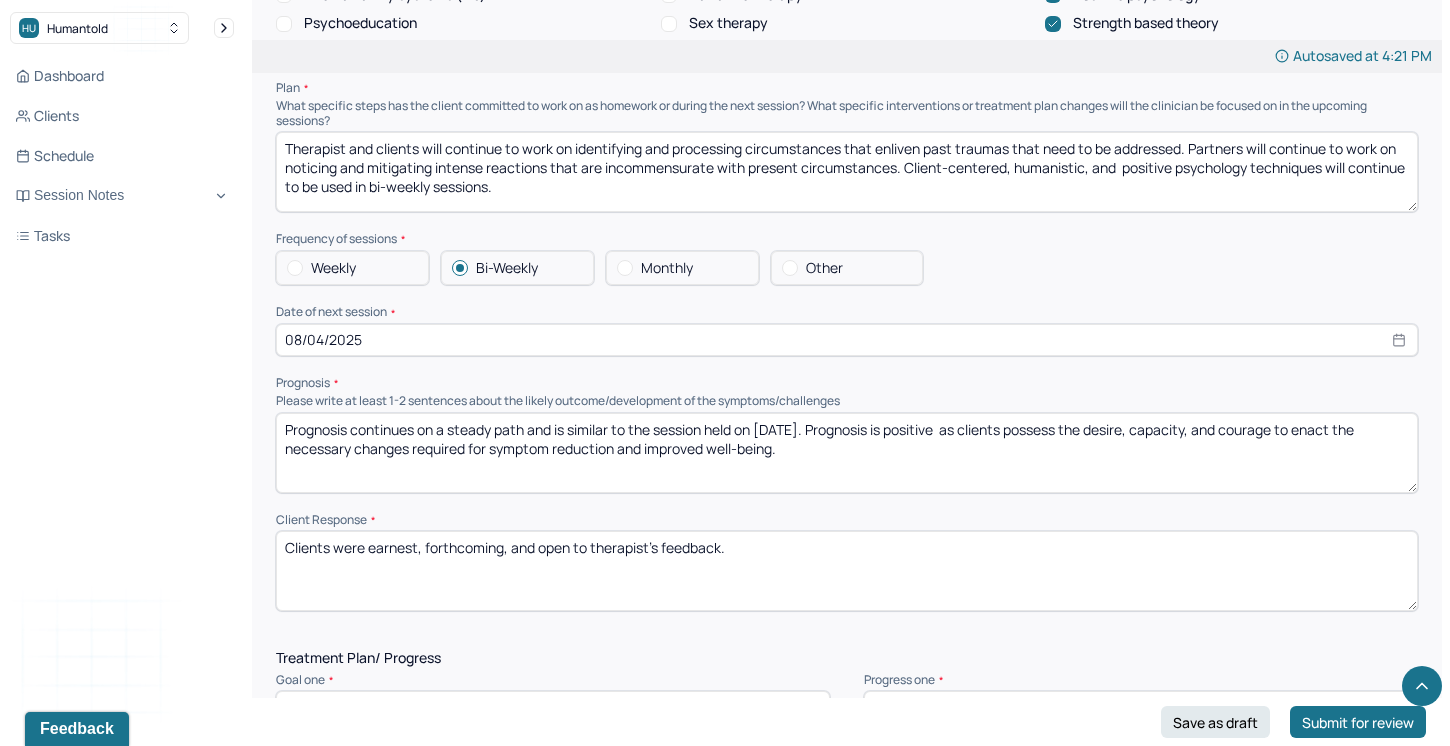 type on "Client reported that he has been able to sustain his commitment to daily cleaning which of course, makes his partner very happy. Partner fears that client is keeping up this pace as a way to avoid conflict and keep the peace. Client admits that this is partly true but is enjoying feeling committed and focused. He relayed that he feels immensely satisfied when he accomplishes something he put his mind to and enjoys satisfying partner. Partner reported that she is about to celebrate one year of sobriety. Client and partner are feeling hopeful about their future. They are eager to continue working on their communication and conflict resolution sills. Therapist employed techniques from client-centered, humanistic,  psychodynamic, and positive psychology to validate and acknowledge client and partner's efforts and successes, including partner's one year sobriety anniversary. Continued treatment is recommended to help clients continue their efforts at establishing a positive and supportive bond." 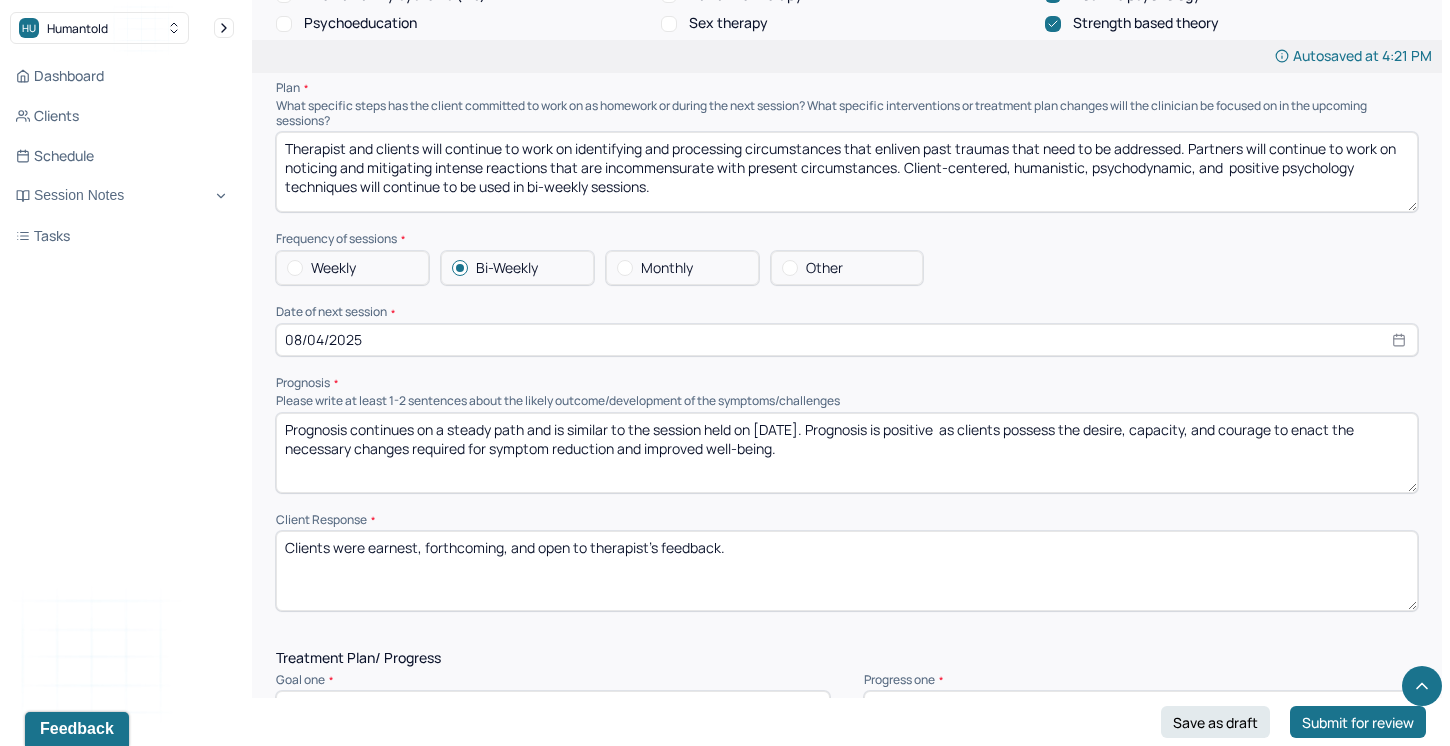 type on "Therapist and clients will continue to work on identifying and processing circumstances that enliven past traumas that need to be addressed. Partners will continue to work on noticing and mitigating intense reactions that are incommensurate with present circumstances. Client-centered, humanistic, psychodynamic, and  positive psychology techniques will continue to be used in bi-weekly sessions." 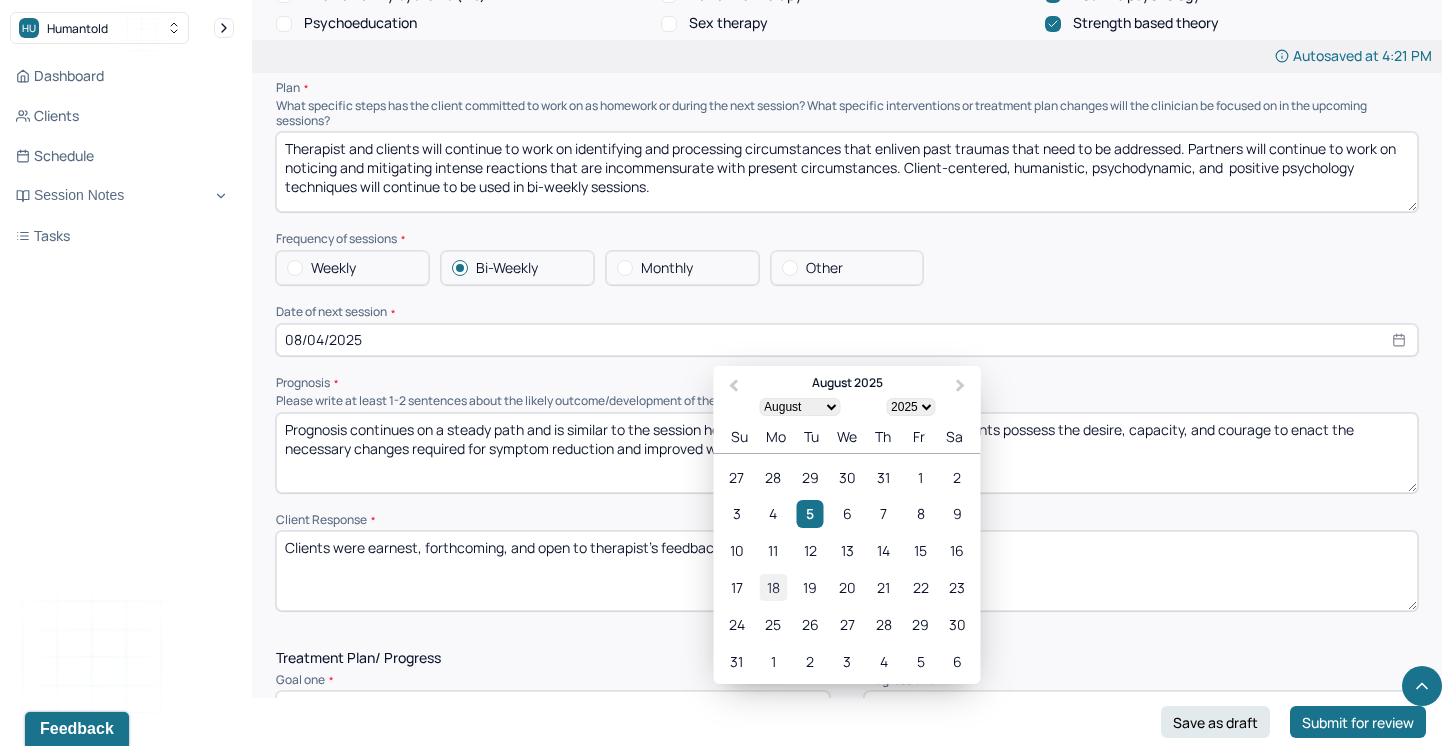 click on "18" at bounding box center [773, 587] 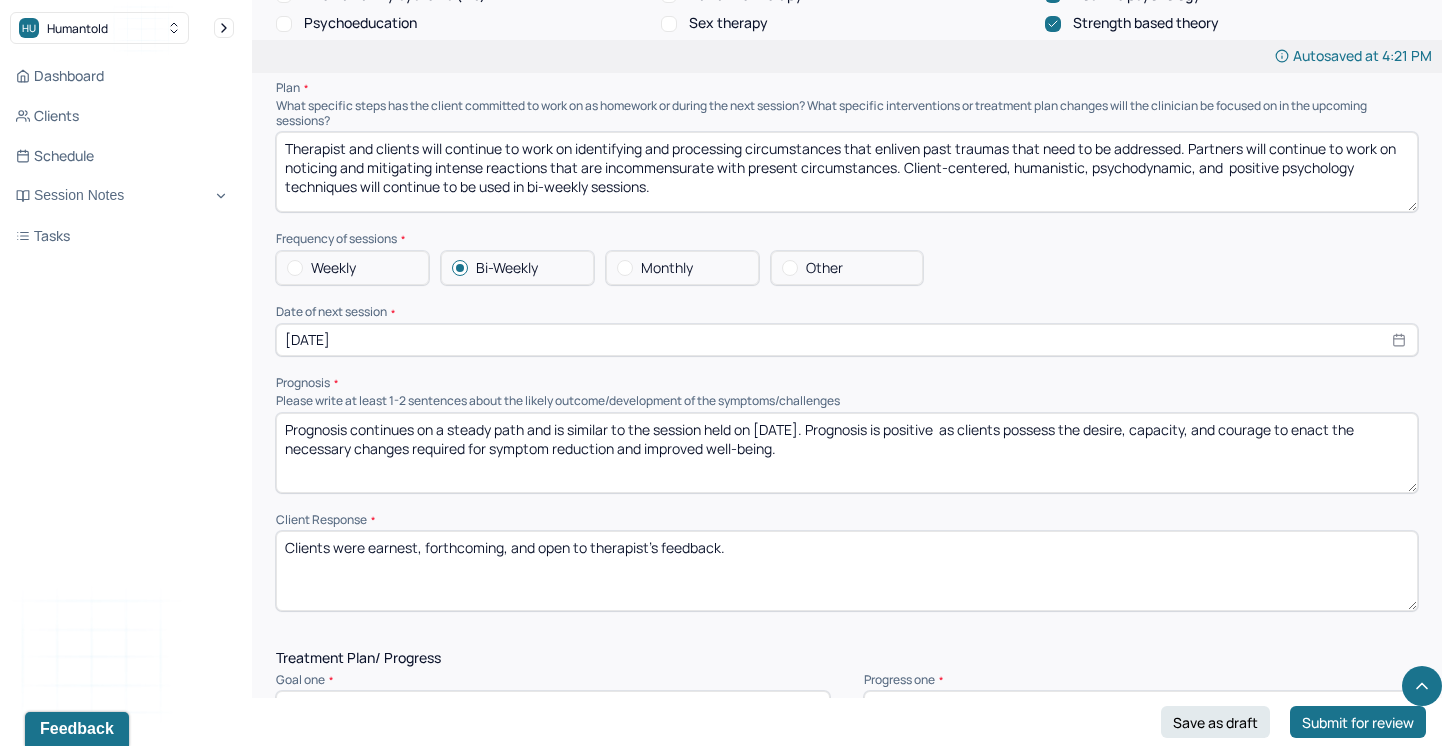 click on "Prognosis continues on a steady path and is similar to the session held on [DATE]. Prognosis is positive  as clients possess the desire, capacity, and courage to enact the necessary changes required for symptom reduction and improved well-being." at bounding box center [847, 453] 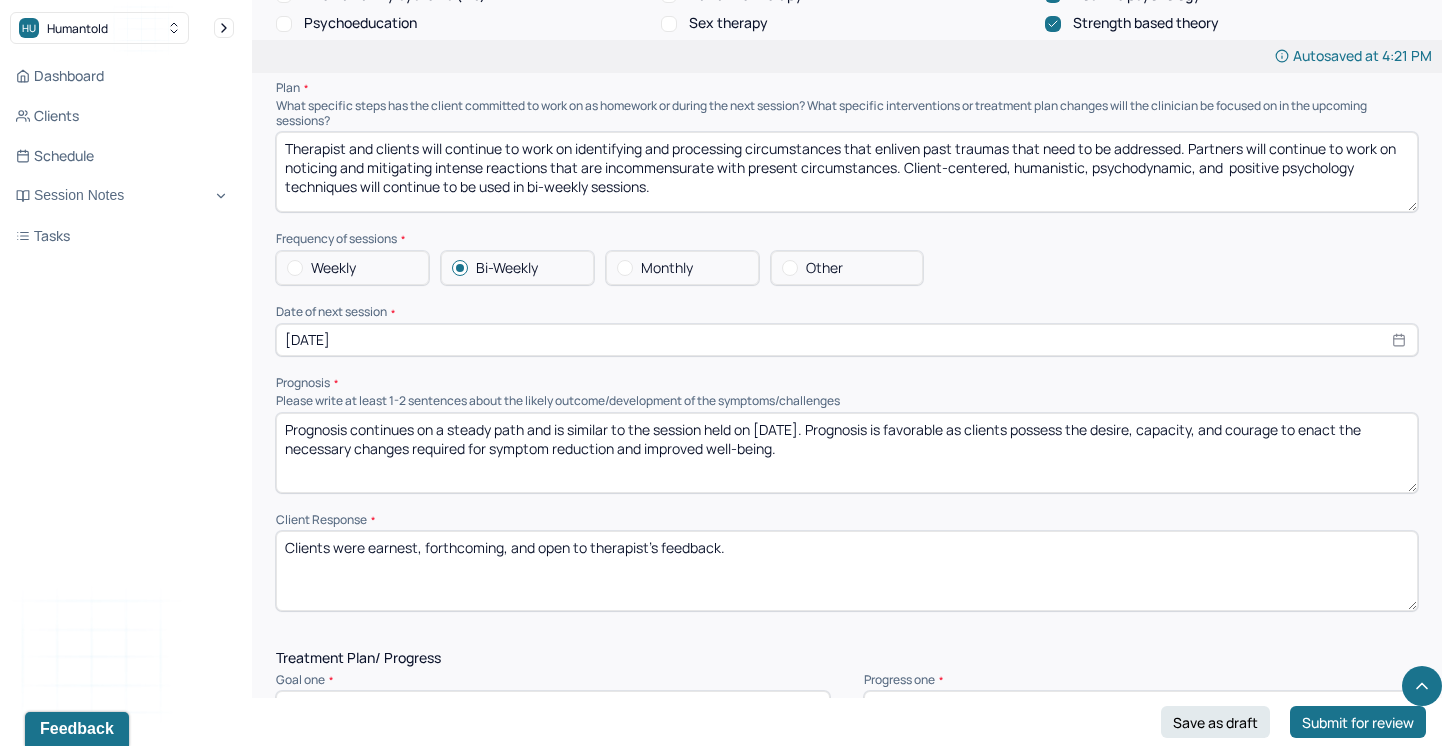 drag, startPoint x: 1145, startPoint y: 422, endPoint x: 1104, endPoint y: 423, distance: 41.01219 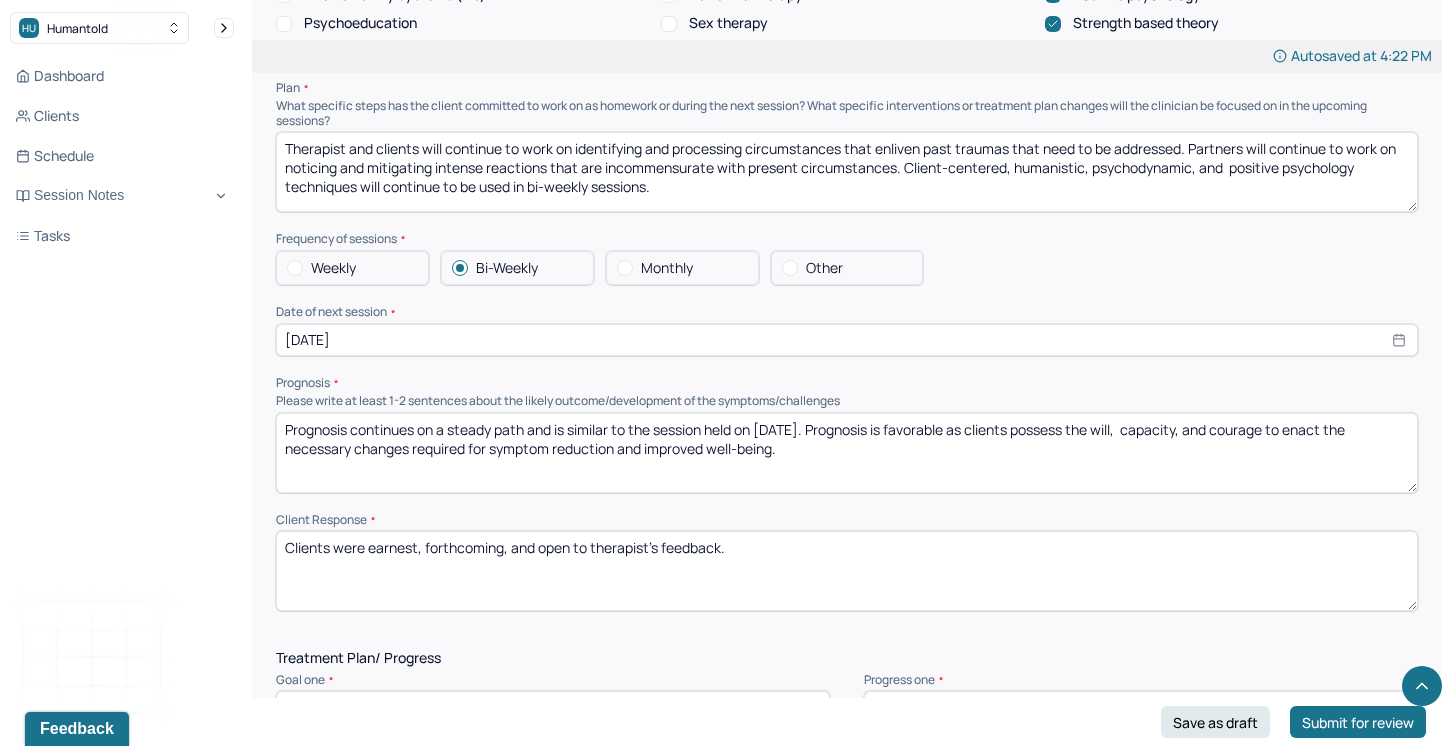 drag, startPoint x: 1187, startPoint y: 423, endPoint x: 1134, endPoint y: 423, distance: 53 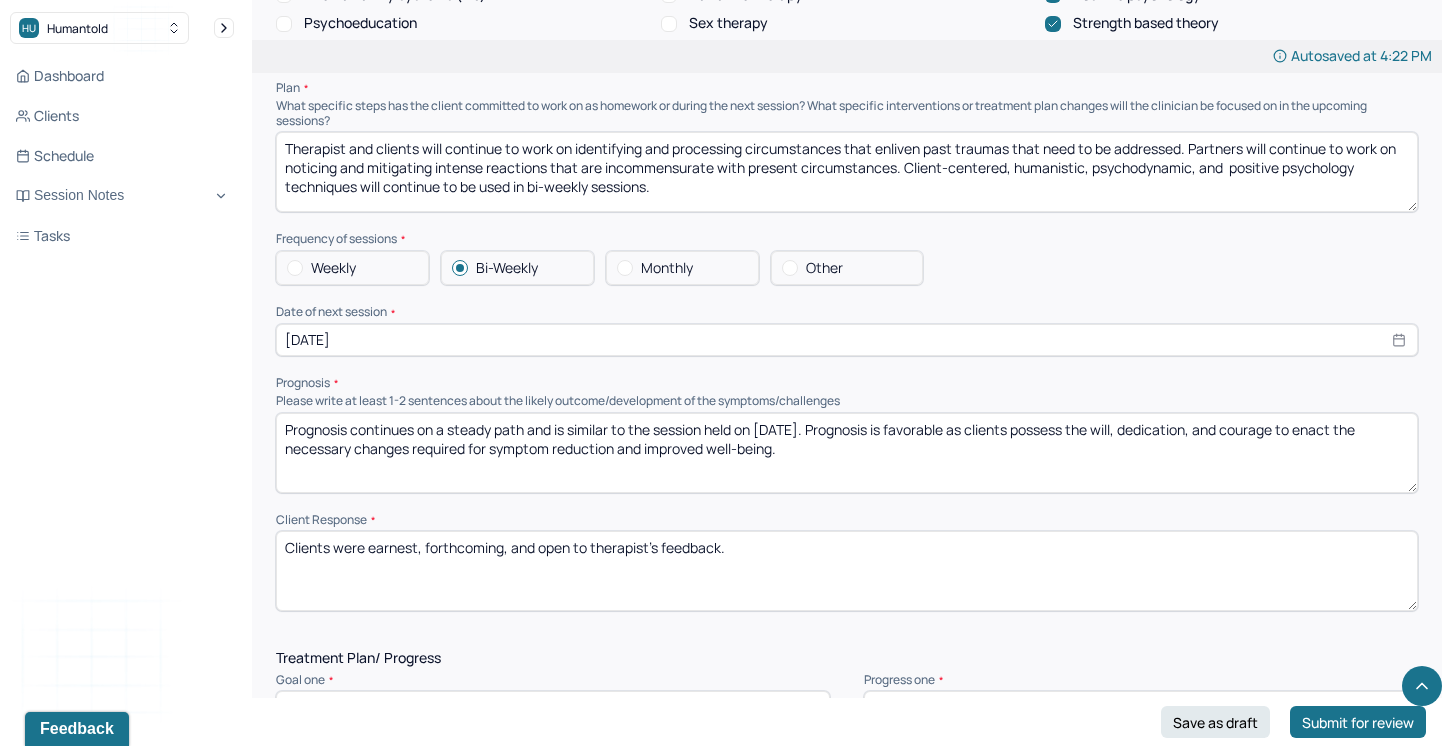 drag, startPoint x: 1284, startPoint y: 422, endPoint x: 1233, endPoint y: 424, distance: 51.0392 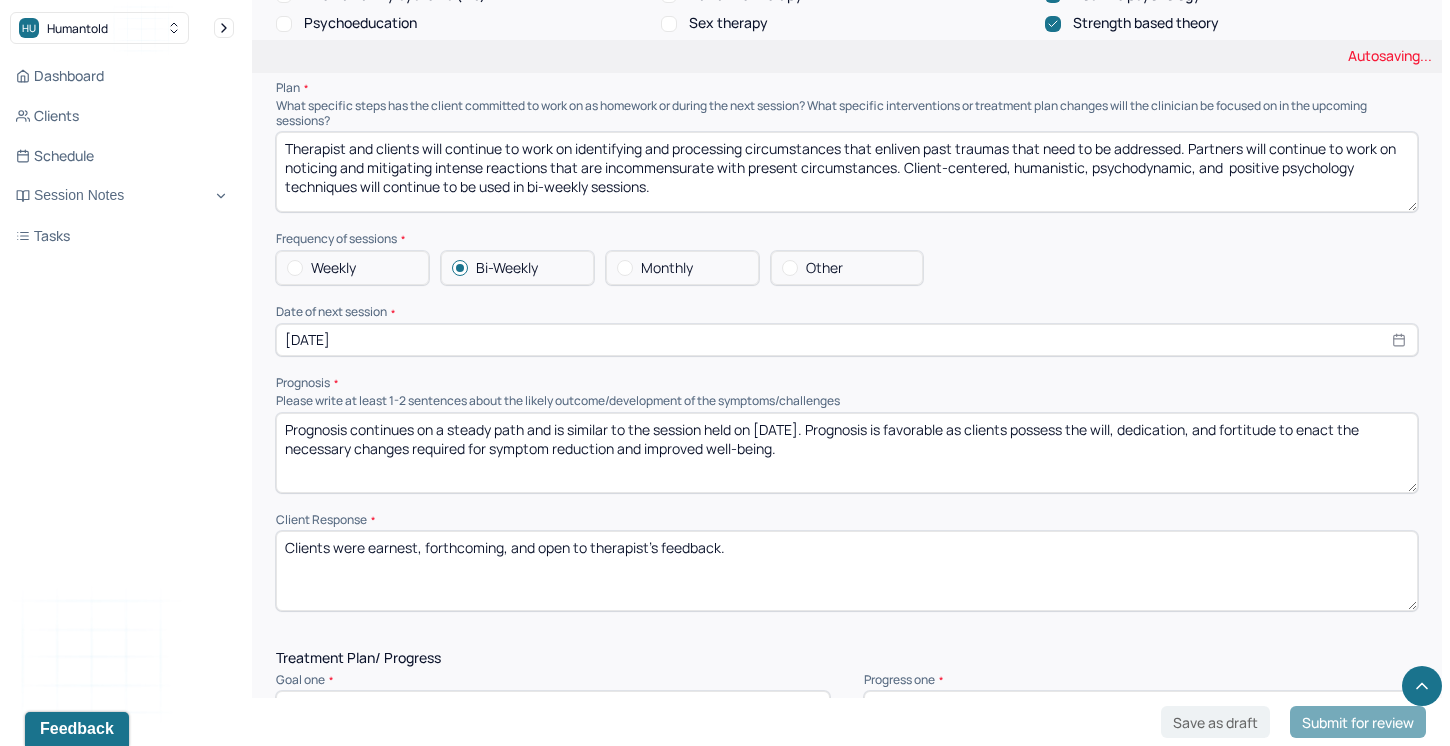scroll, scrollTop: 2123, scrollLeft: 0, axis: vertical 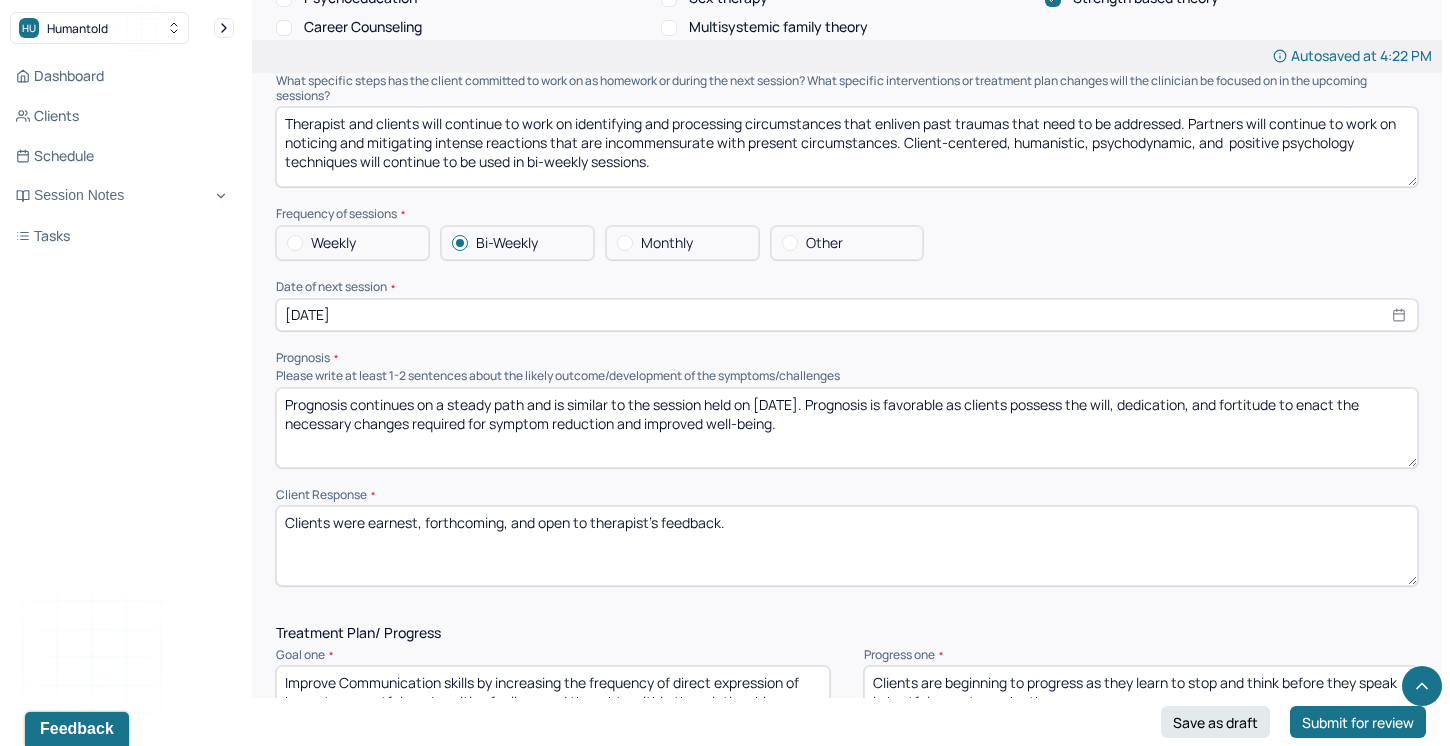 type on "Prognosis continues on a steady path and is similar to the session held on [DATE]. Prognosis is favorable as clients possess the will, dedication, and fortitude to enact the necessary changes required for symptom reduction and improved well-being." 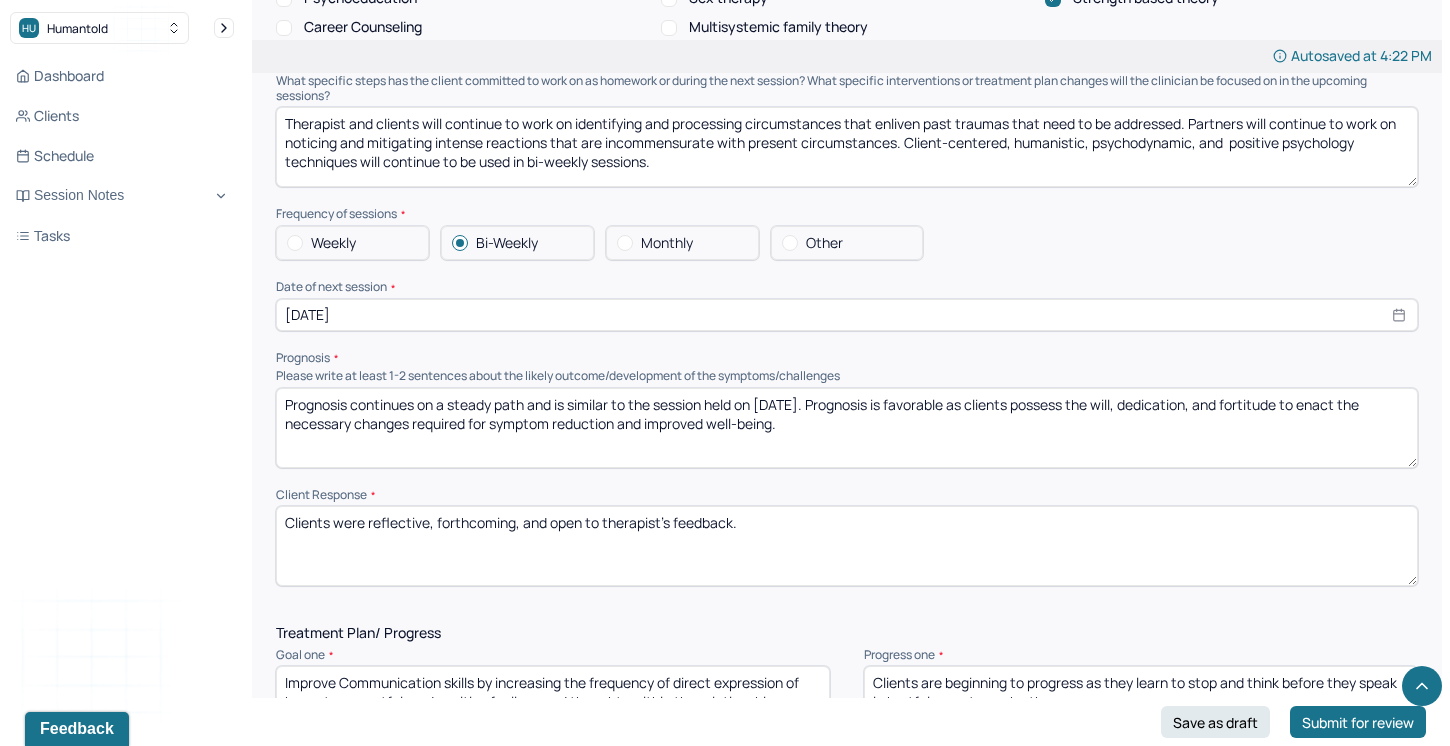 drag, startPoint x: 517, startPoint y: 517, endPoint x: 470, endPoint y: 518, distance: 47.010635 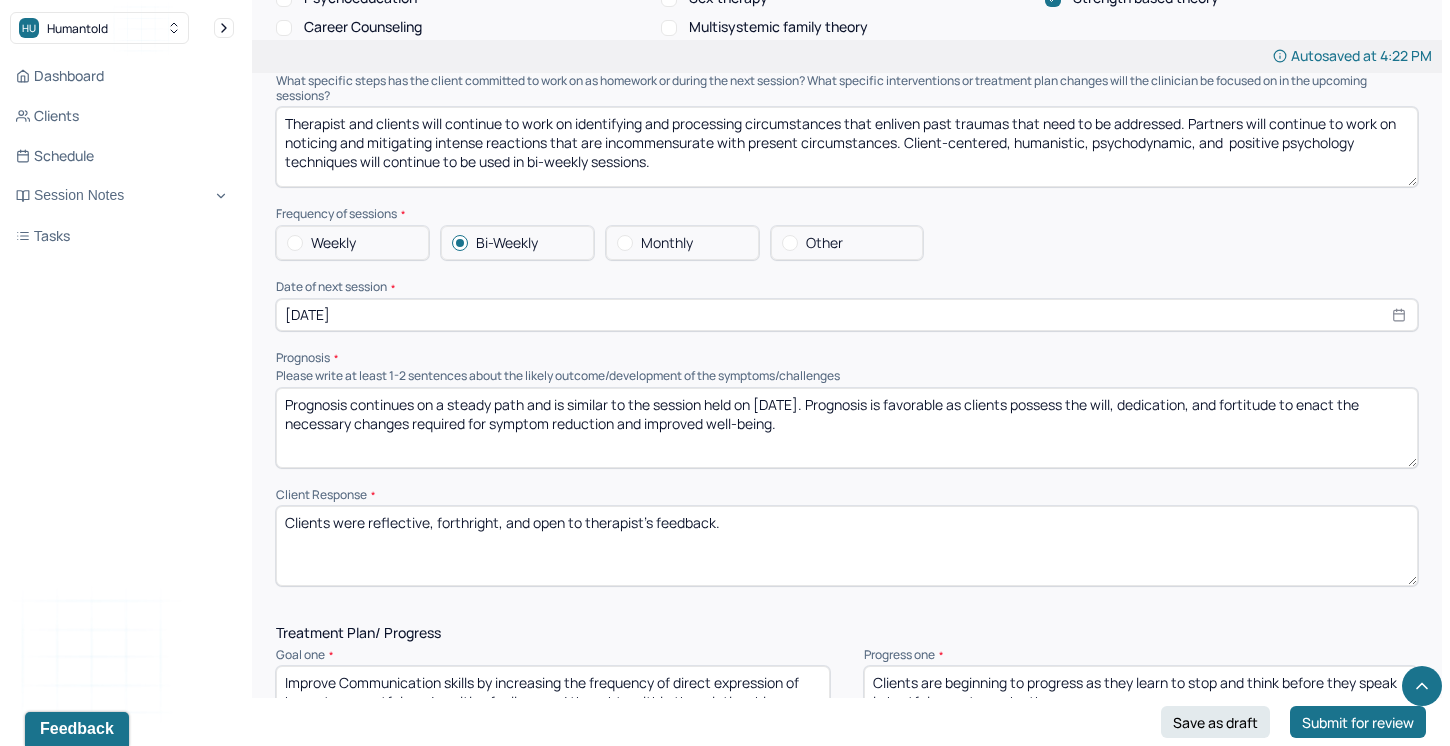 drag, startPoint x: 570, startPoint y: 516, endPoint x: 534, endPoint y: 522, distance: 36.496574 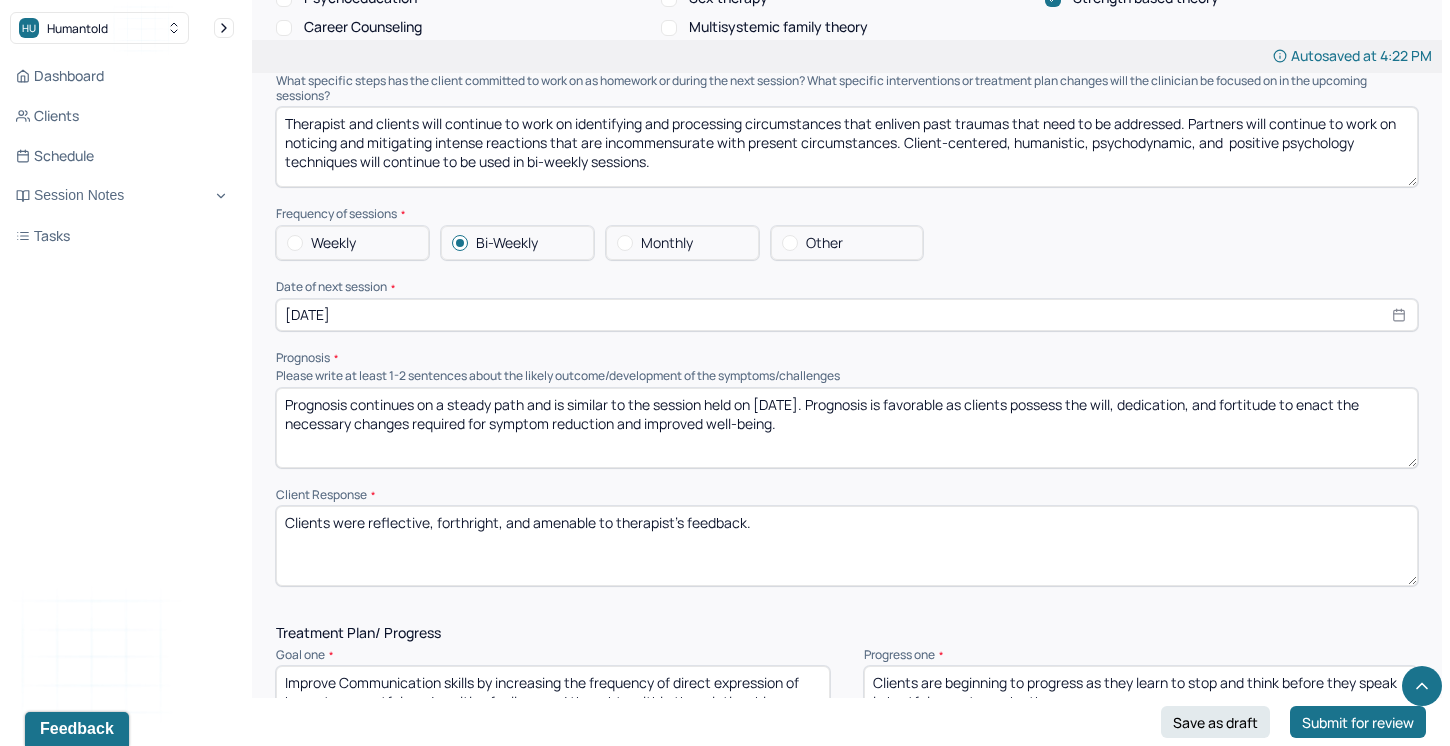 drag, startPoint x: 757, startPoint y: 509, endPoint x: 686, endPoint y: 515, distance: 71.25307 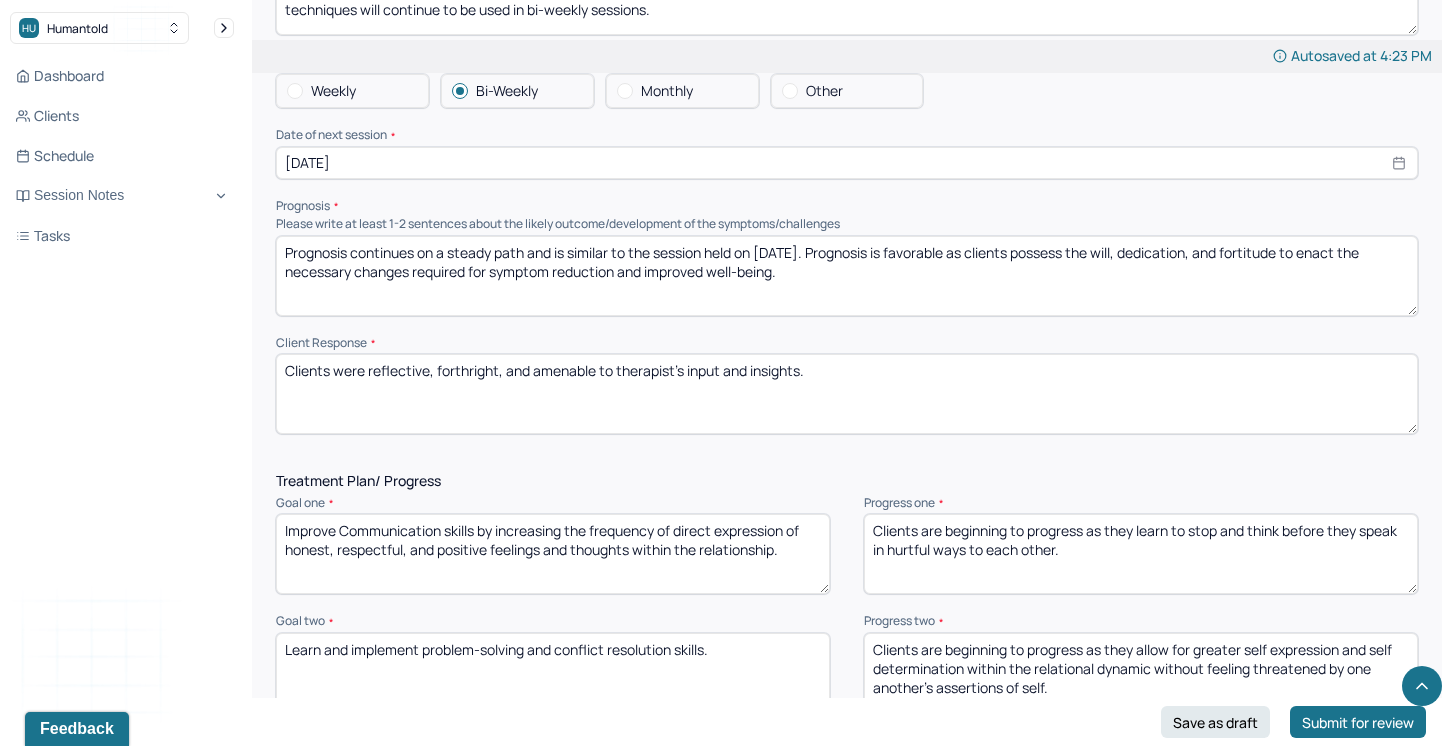 scroll, scrollTop: 2283, scrollLeft: 0, axis: vertical 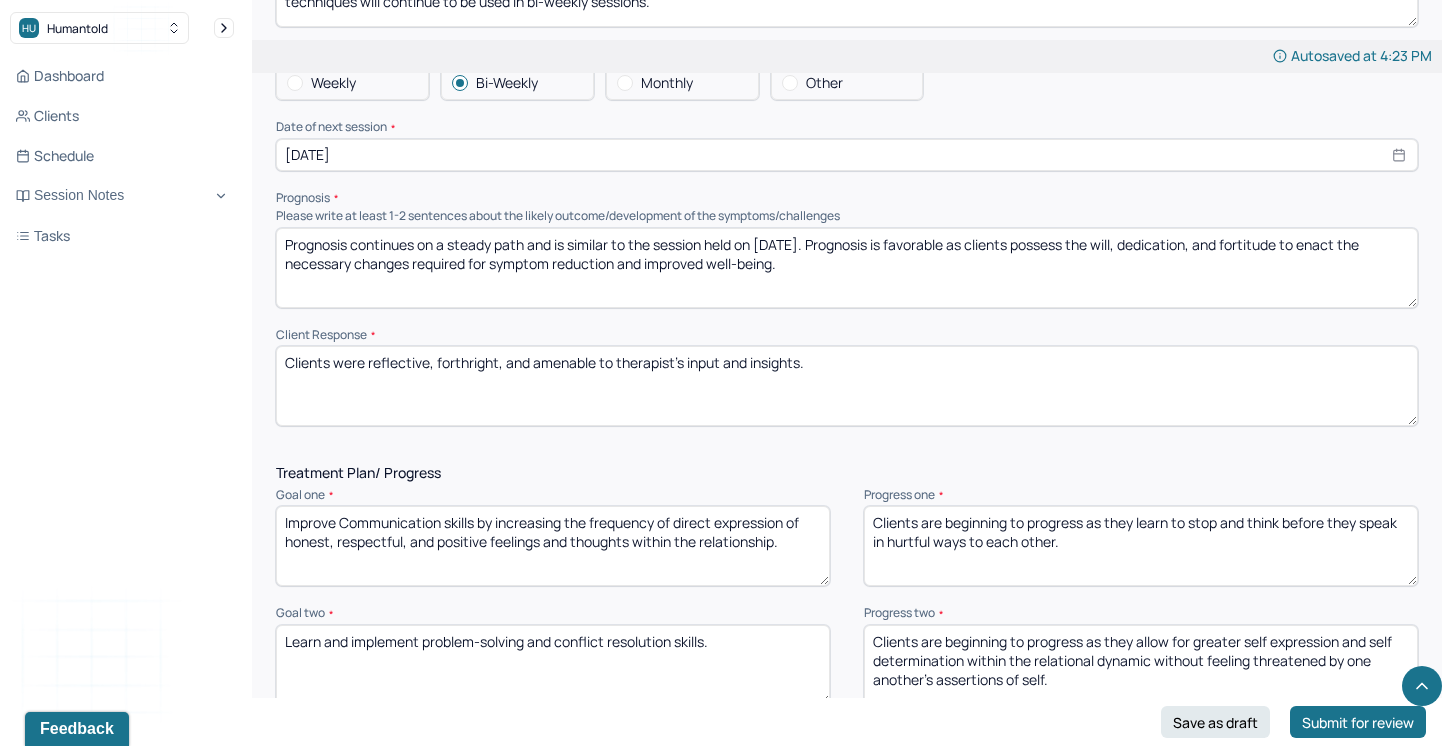 type on "Clients were reflective, forthright, and amenable to therapist's input and insights." 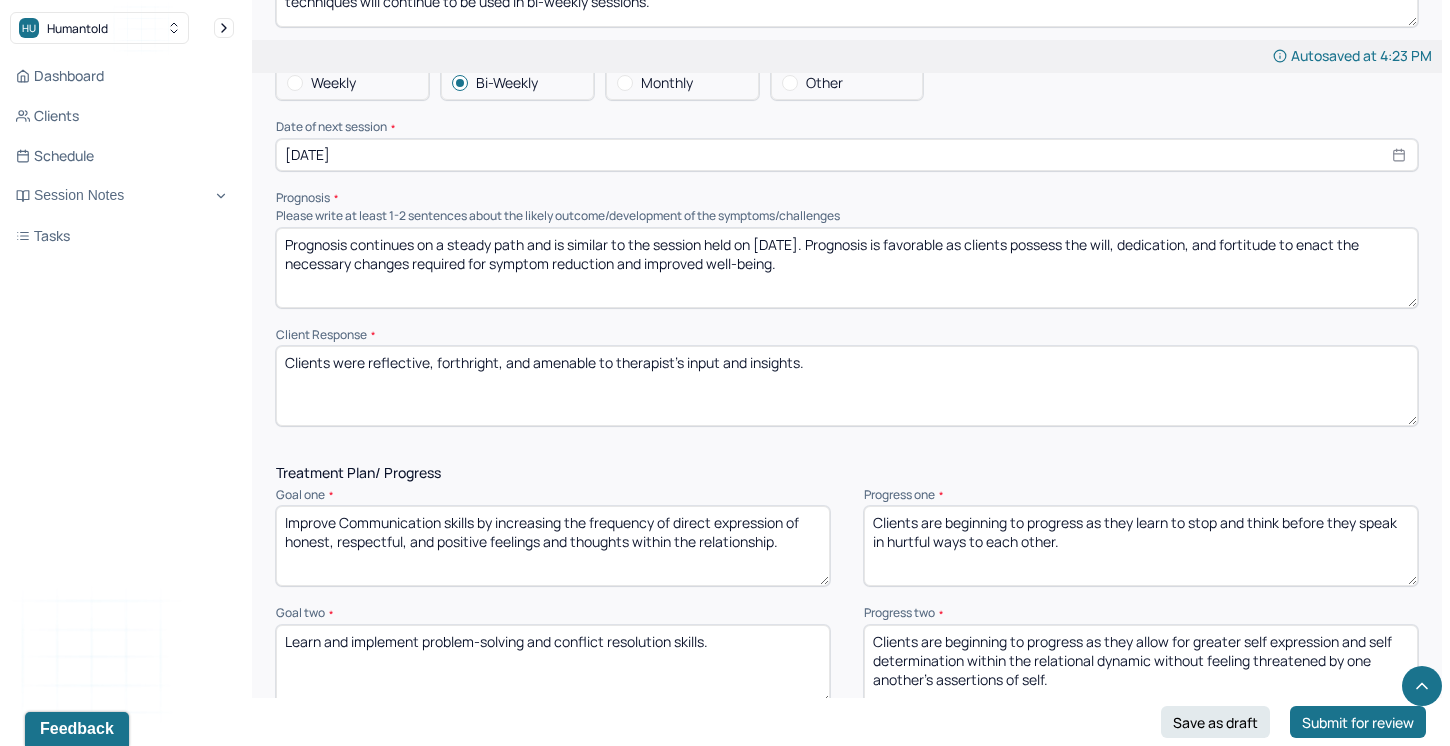 drag, startPoint x: 1139, startPoint y: 519, endPoint x: 1177, endPoint y: 541, distance: 43.908997 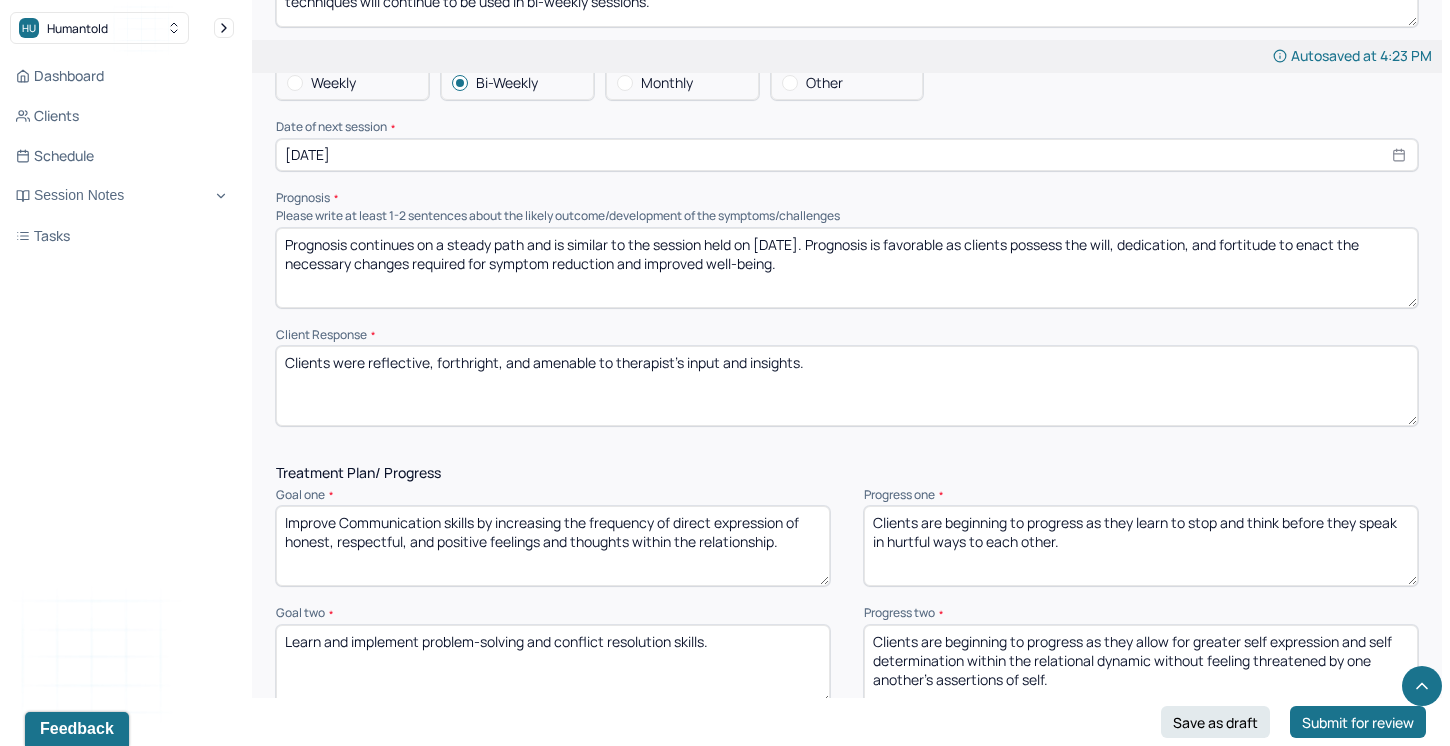 click on "Clients are beginning to progress as they learn to stop and think before they speak in hurtful ways to each other." at bounding box center [1141, 546] 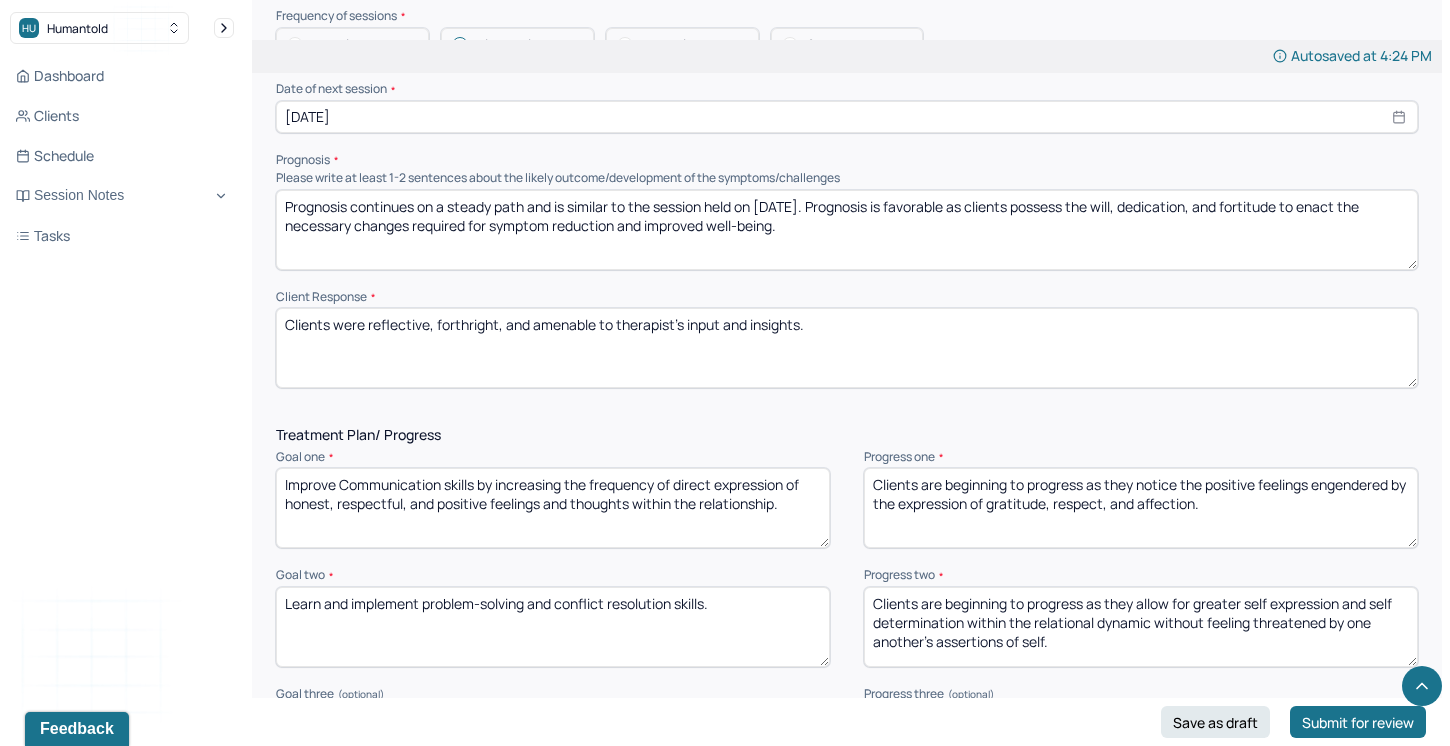 scroll, scrollTop: 2322, scrollLeft: 0, axis: vertical 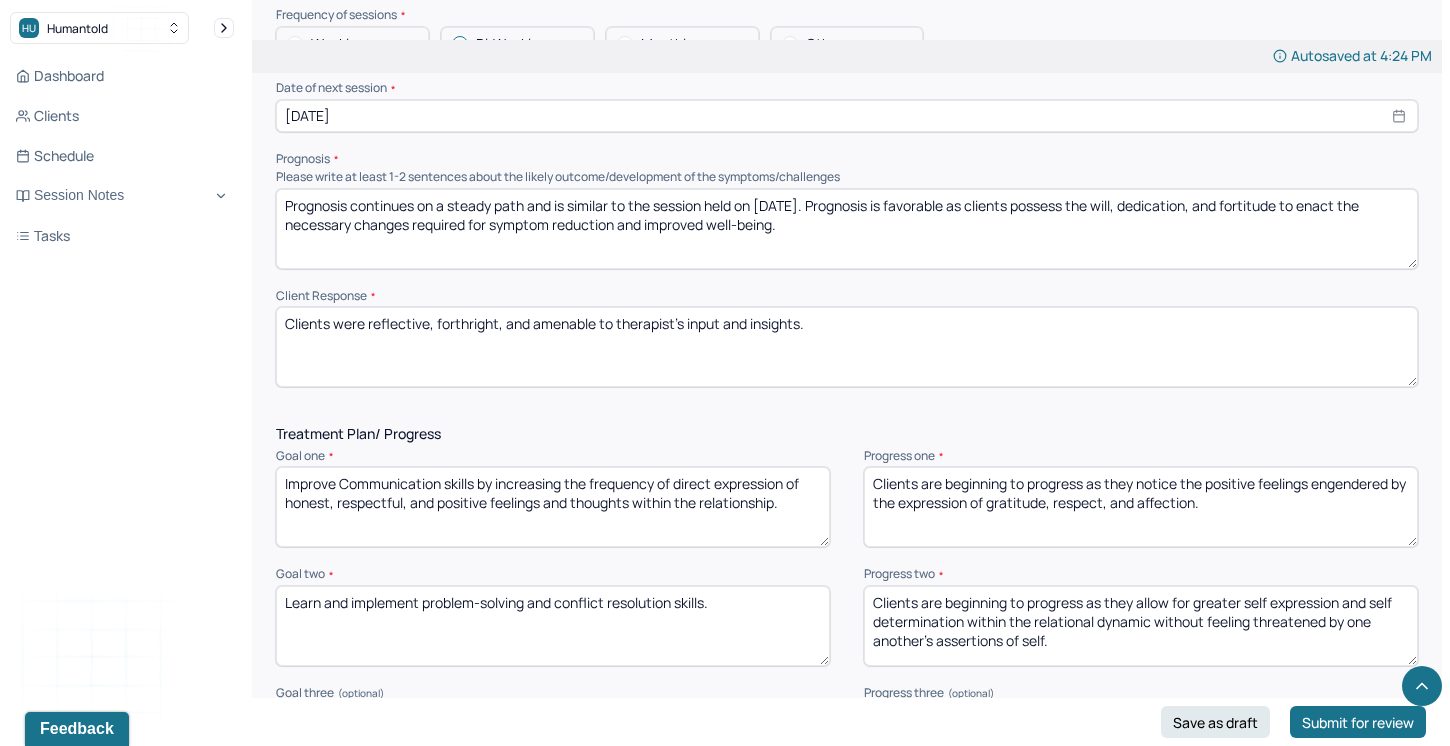 type on "Clients are beginning to progress as they notice the positive feelings engendered by the expression of gratitude, respect, and affection." 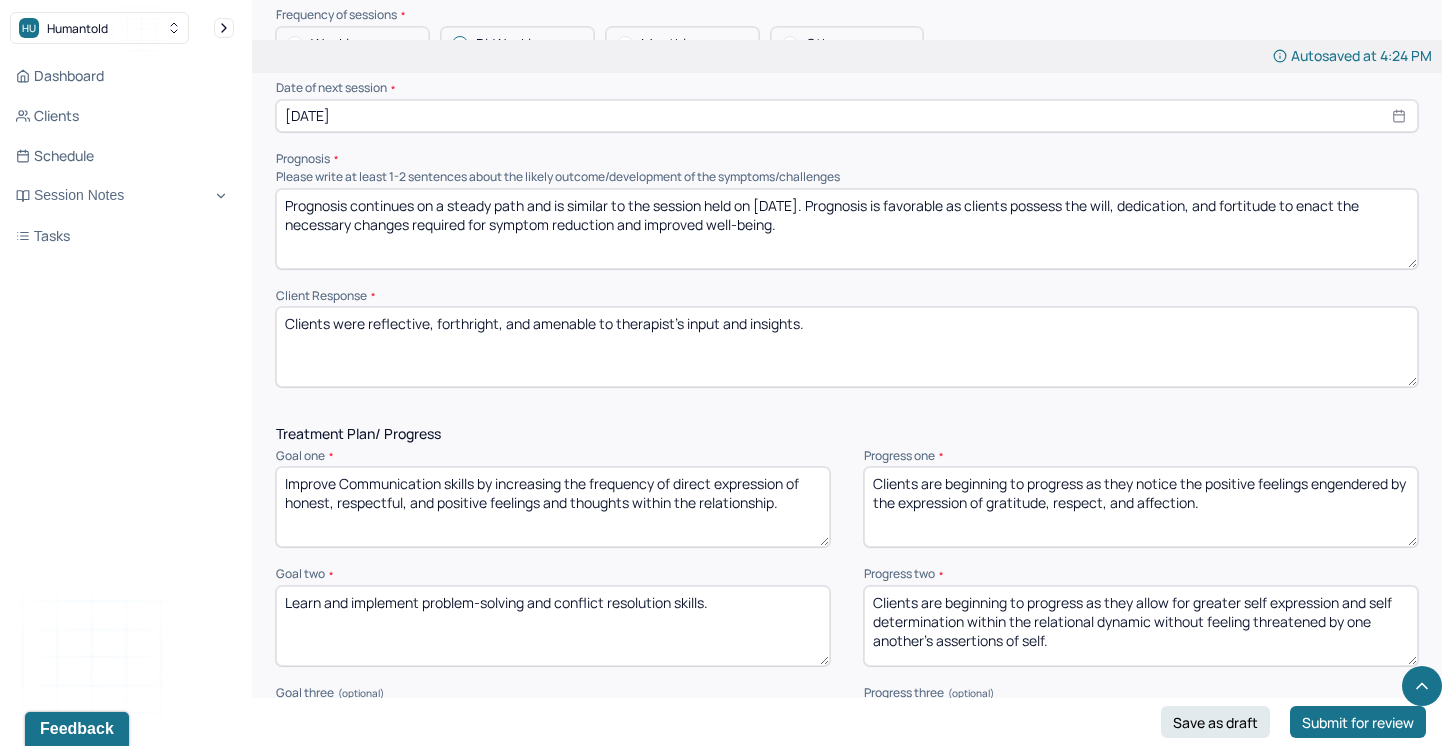 drag, startPoint x: 1094, startPoint y: 595, endPoint x: 1137, endPoint y: 637, distance: 60.108234 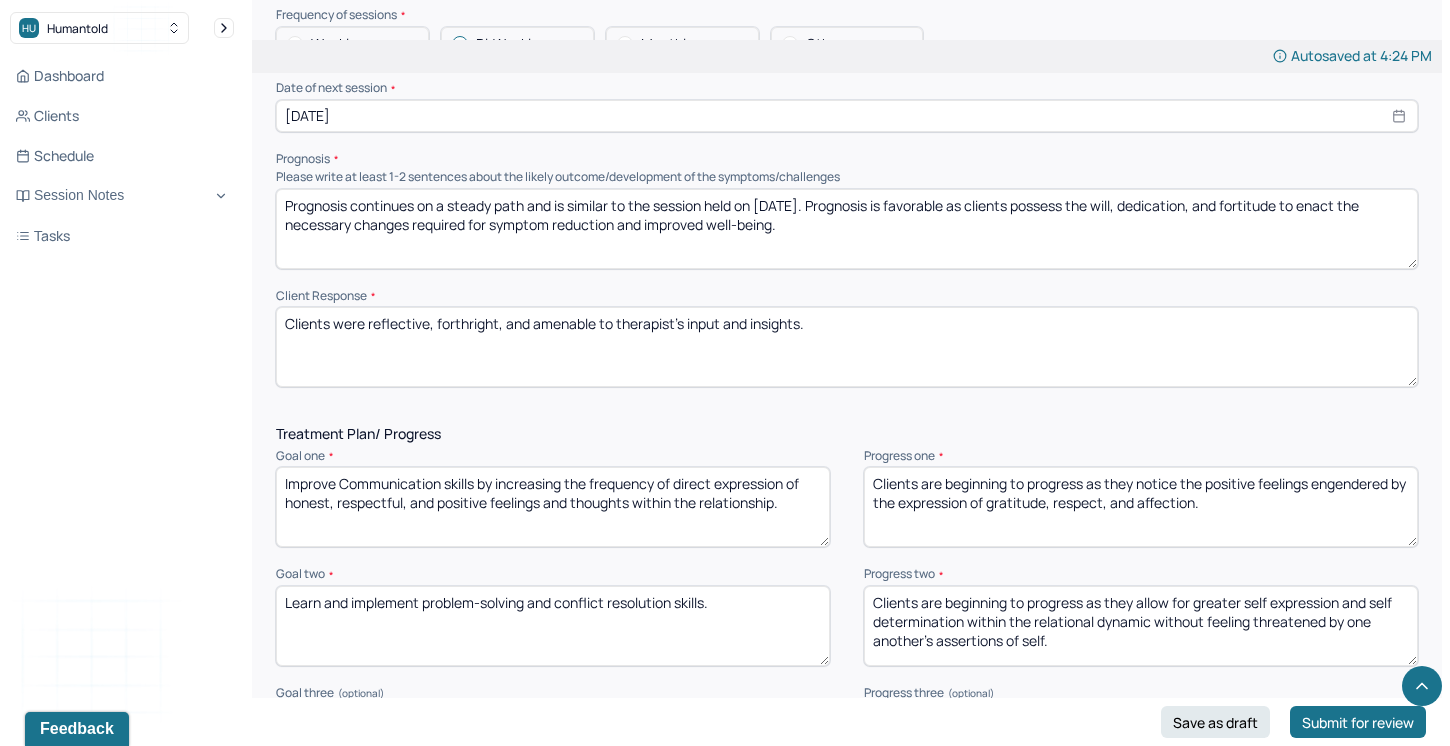 click on "Clients are beginning to progress as they allow for greater self expression and self determination within the relational dynamic without feeling threatened by one another's assertions of self." at bounding box center [1141, 626] 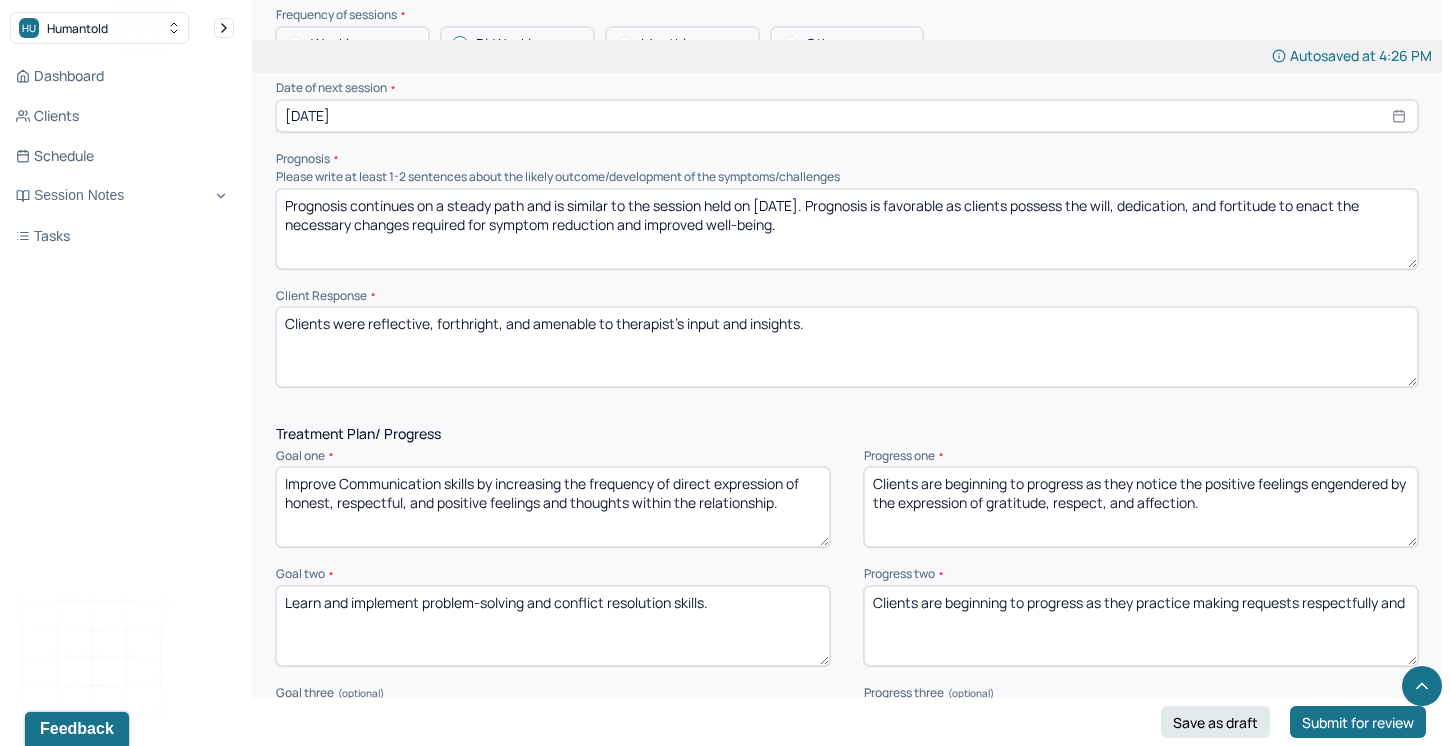 drag, startPoint x: 1303, startPoint y: 595, endPoint x: 1315, endPoint y: 603, distance: 14.422205 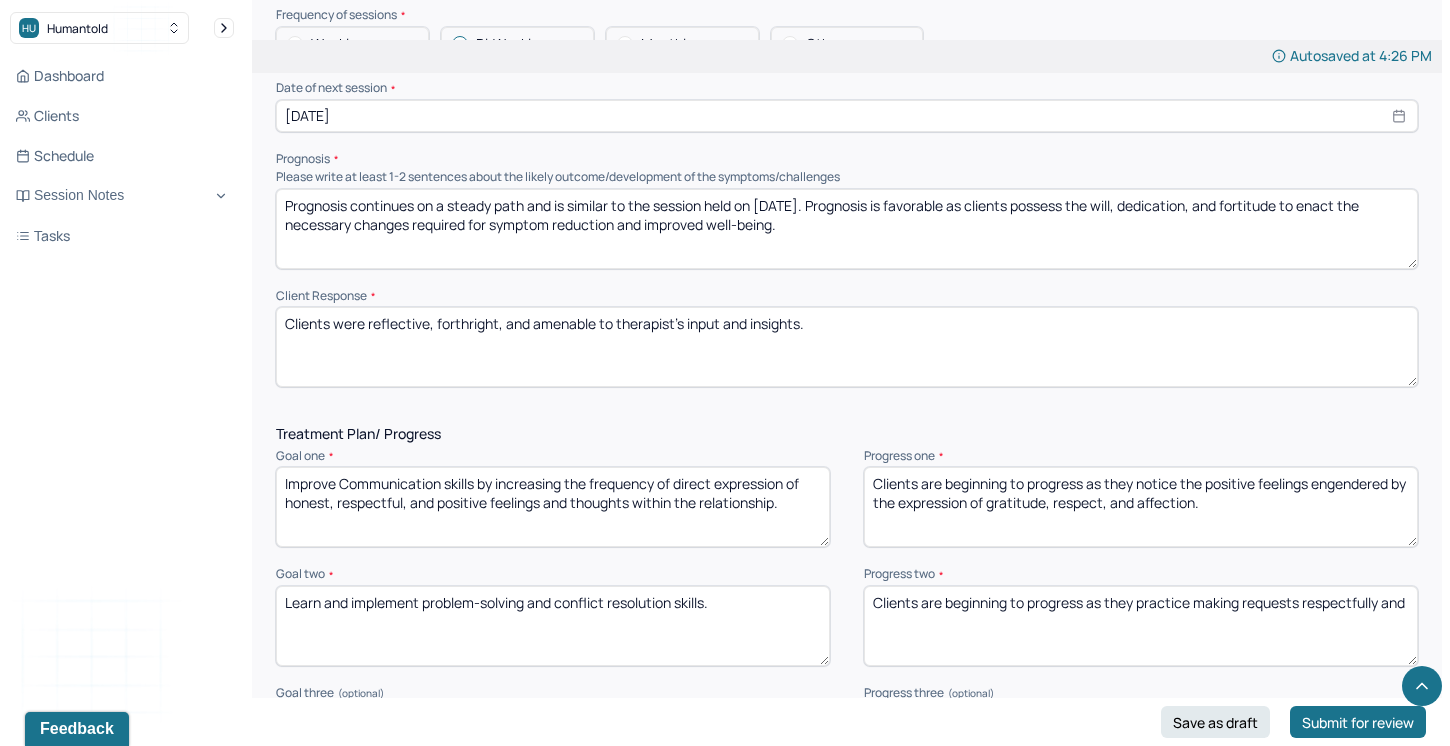 click on "Clients are beginning to progress as they practice making requests respectfully and" at bounding box center (1141, 626) 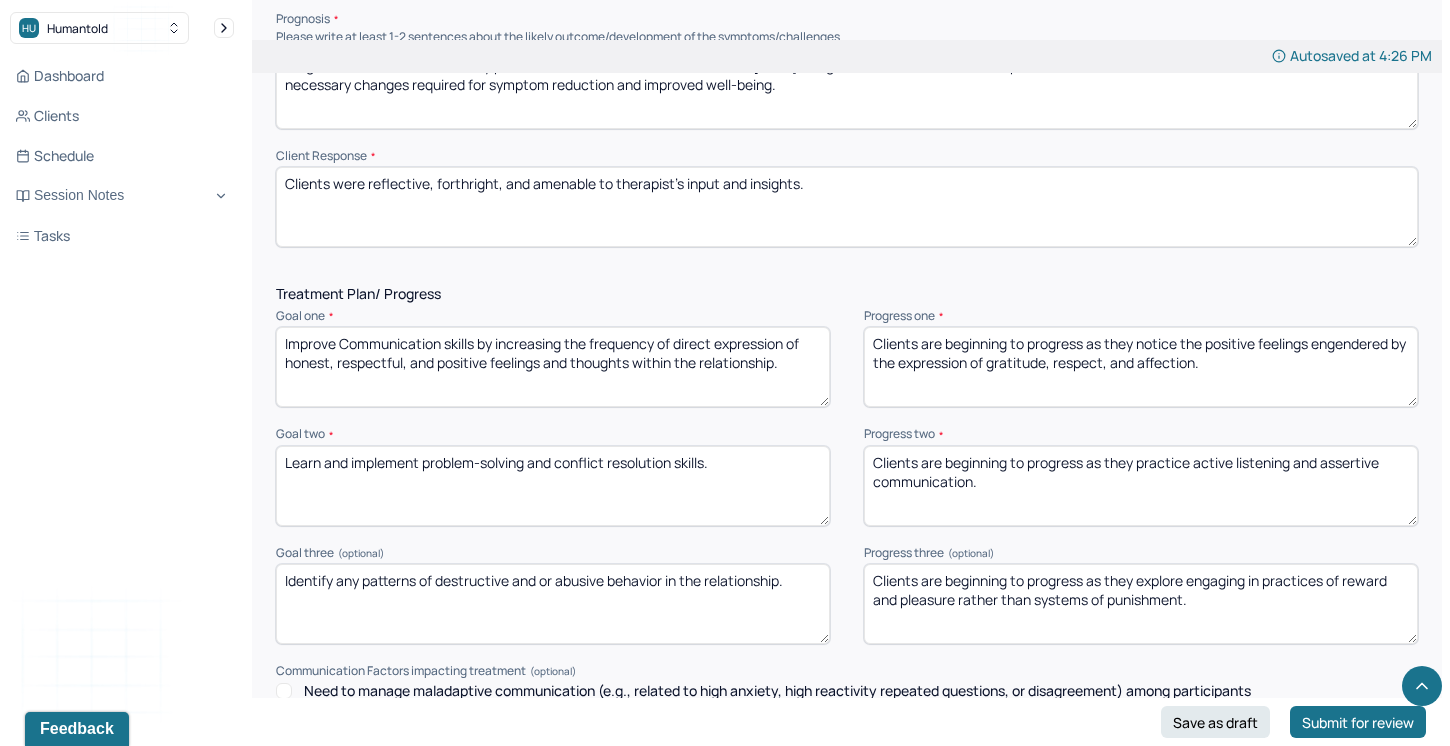 scroll, scrollTop: 2476, scrollLeft: 0, axis: vertical 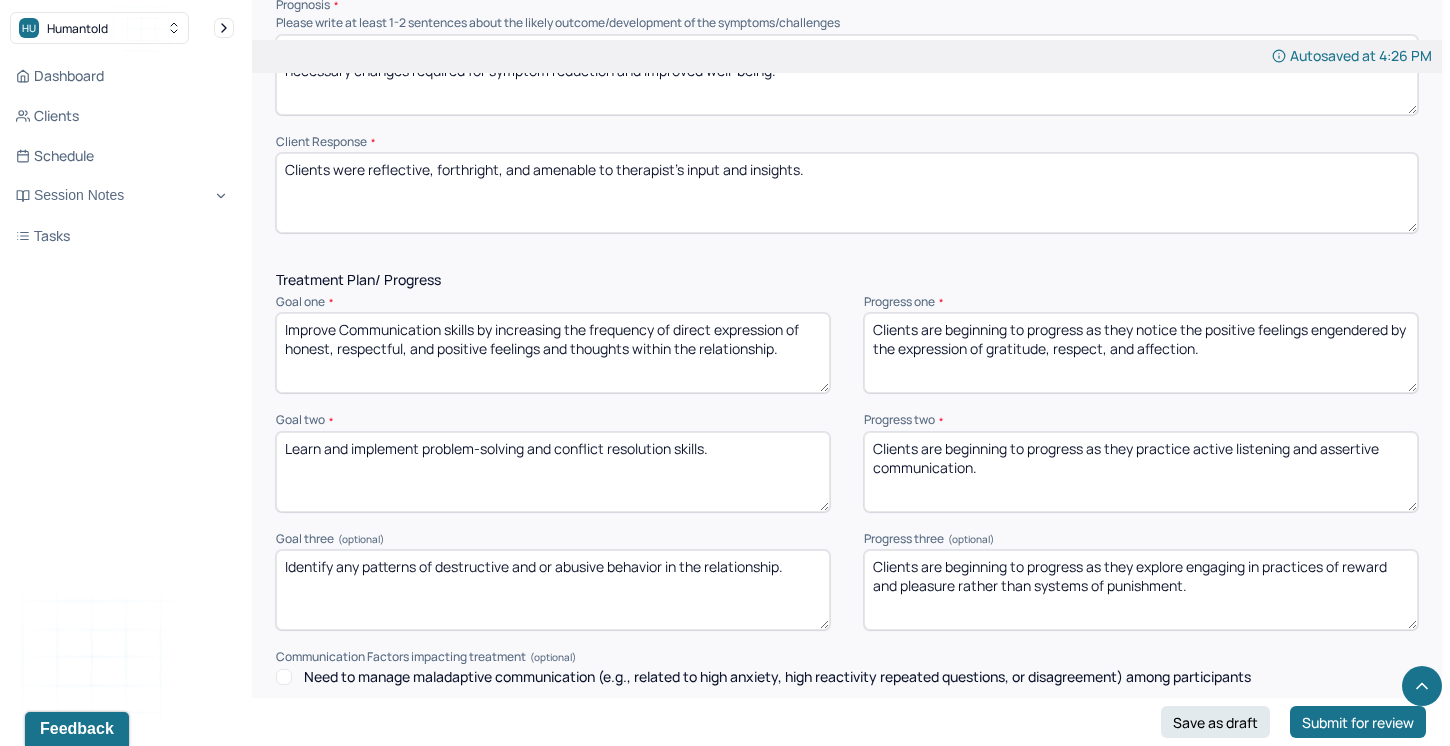 type on "Clients are beginning to progress as they practice active listening and assertive communication." 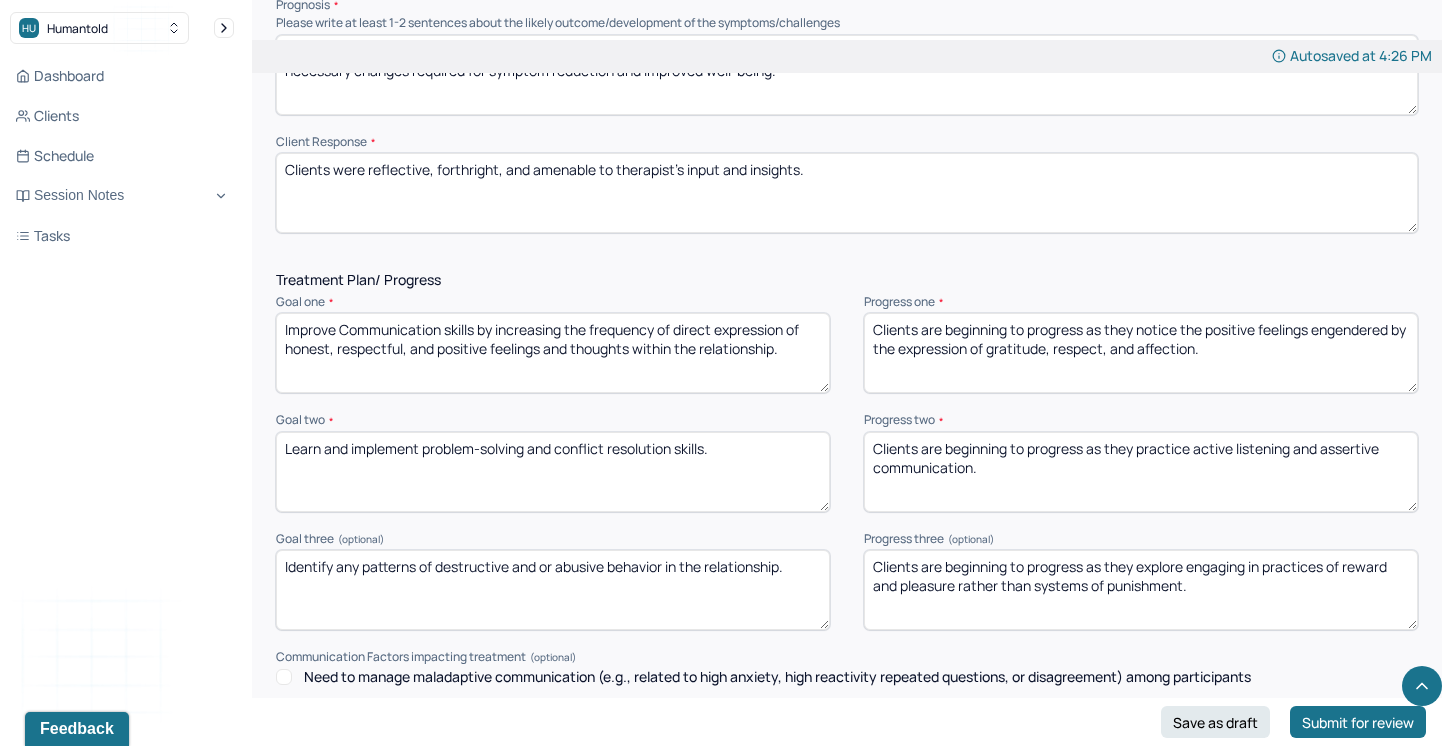 drag, startPoint x: 1143, startPoint y: 558, endPoint x: 1184, endPoint y: 581, distance: 47.010635 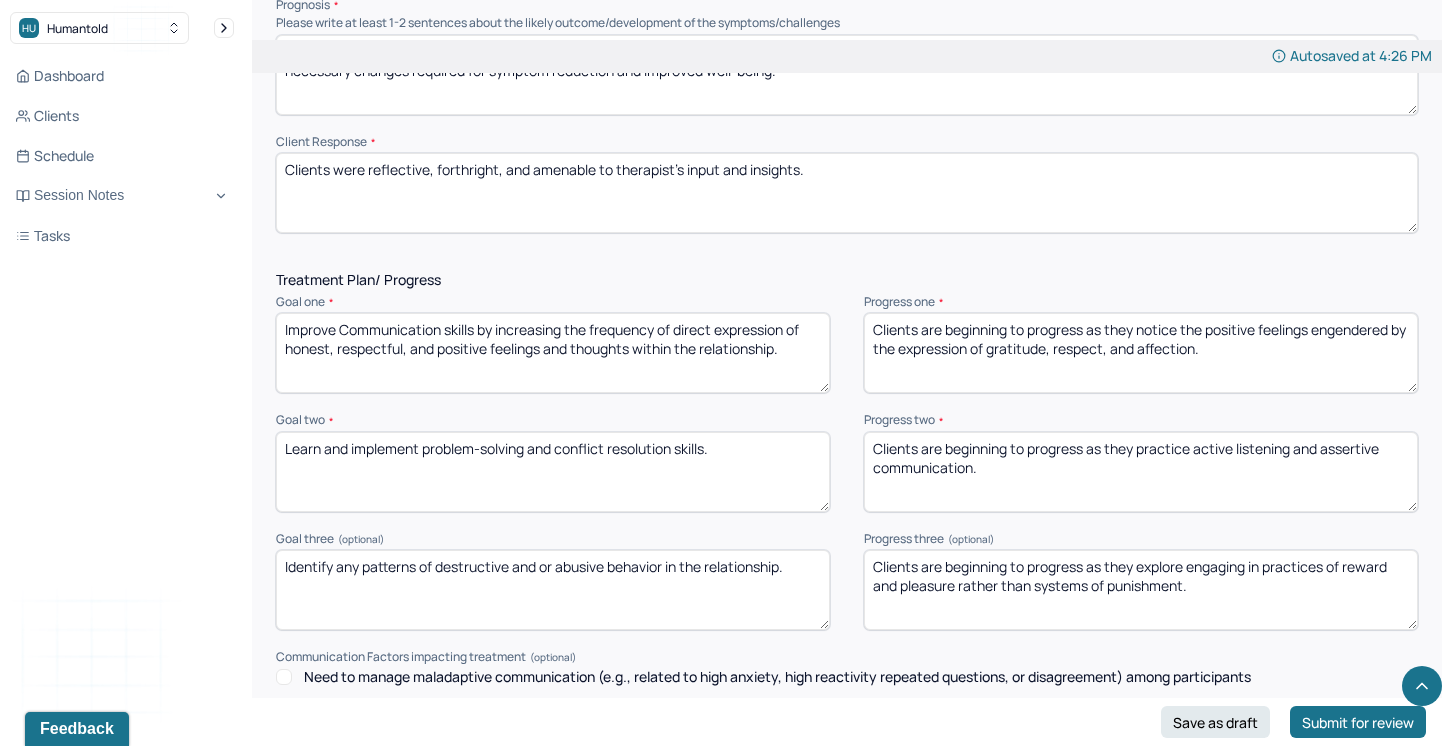 click on "Clients are beginning to progress as they explore engaging in practices of reward and pleasure rather than systems of punishment." at bounding box center (1141, 590) 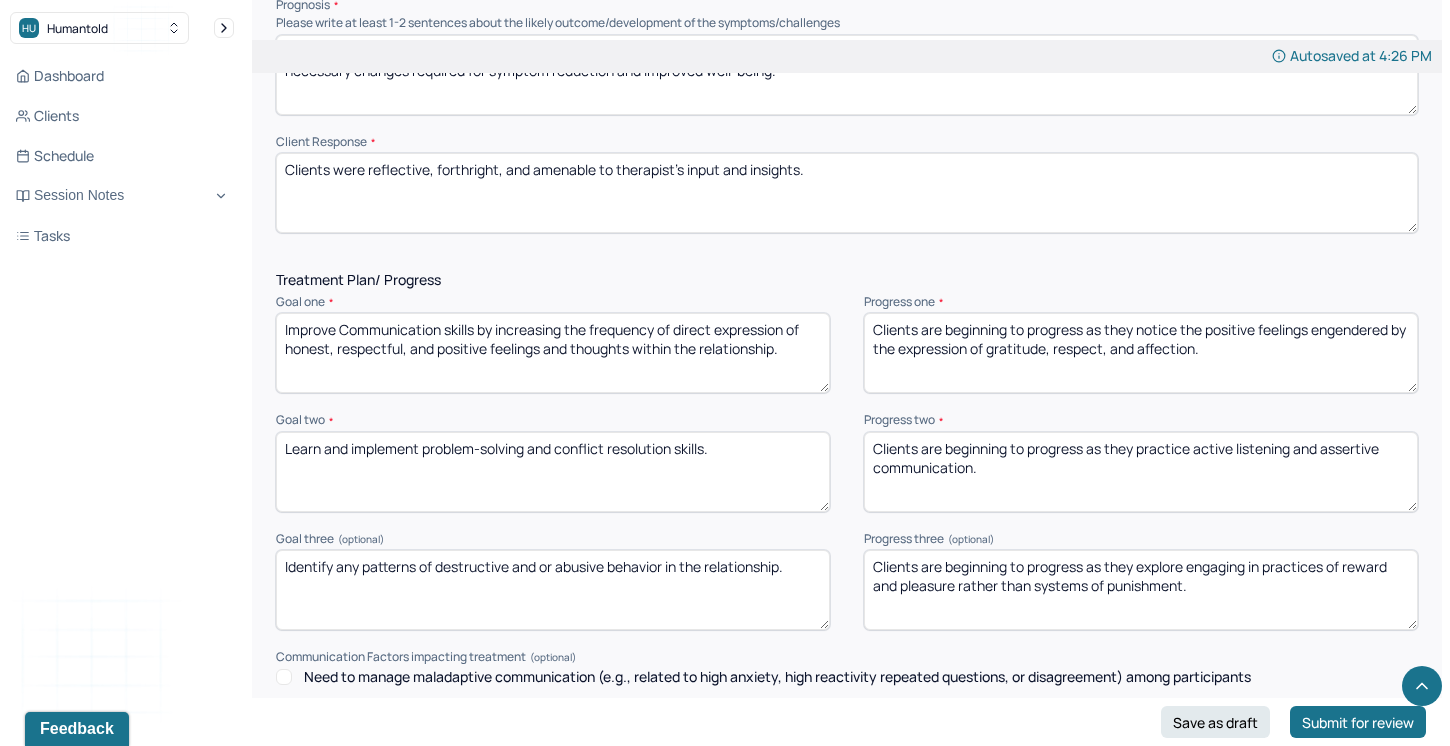 drag, startPoint x: 1138, startPoint y: 559, endPoint x: 1196, endPoint y: 580, distance: 61.68468 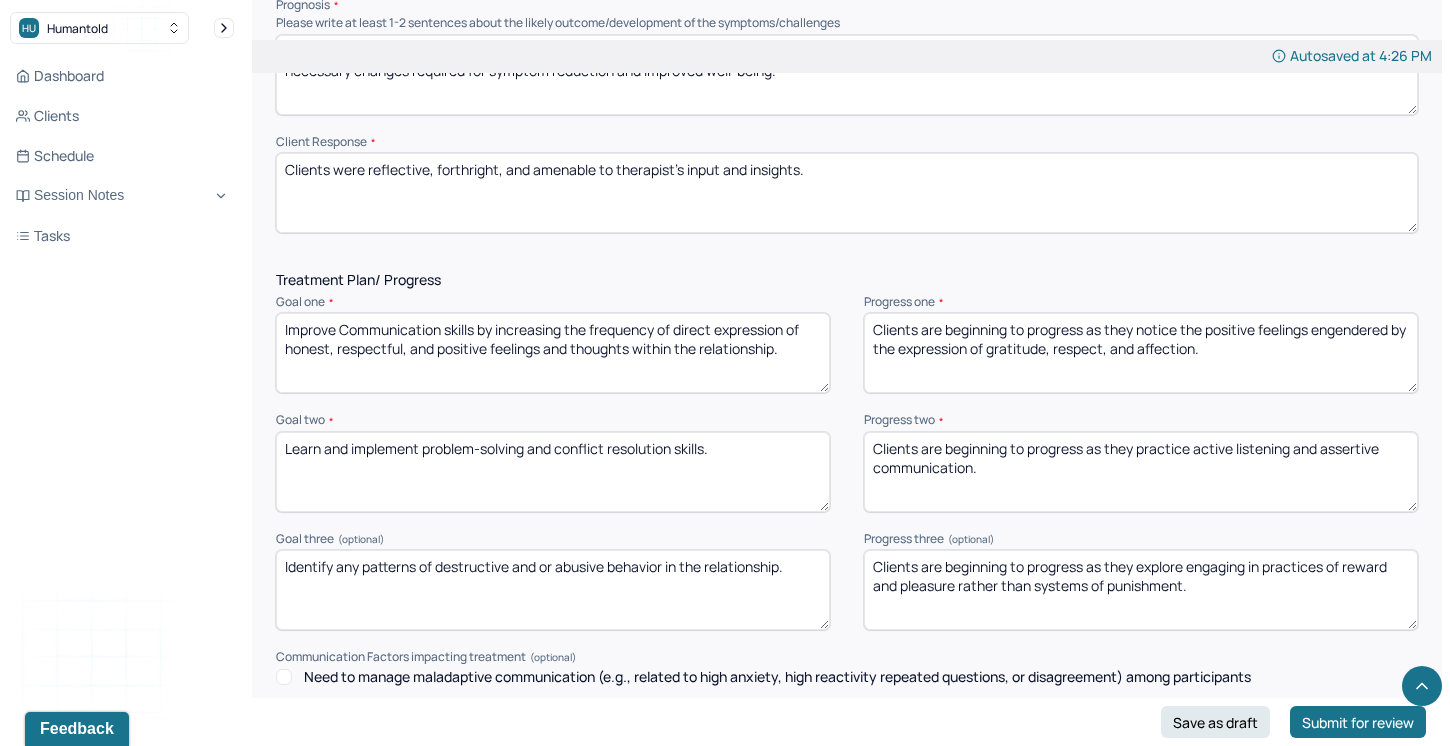 click on "Clients are beginning to progress as they explore engaging in practices of reward and pleasure rather than systems of punishment." at bounding box center (1141, 590) 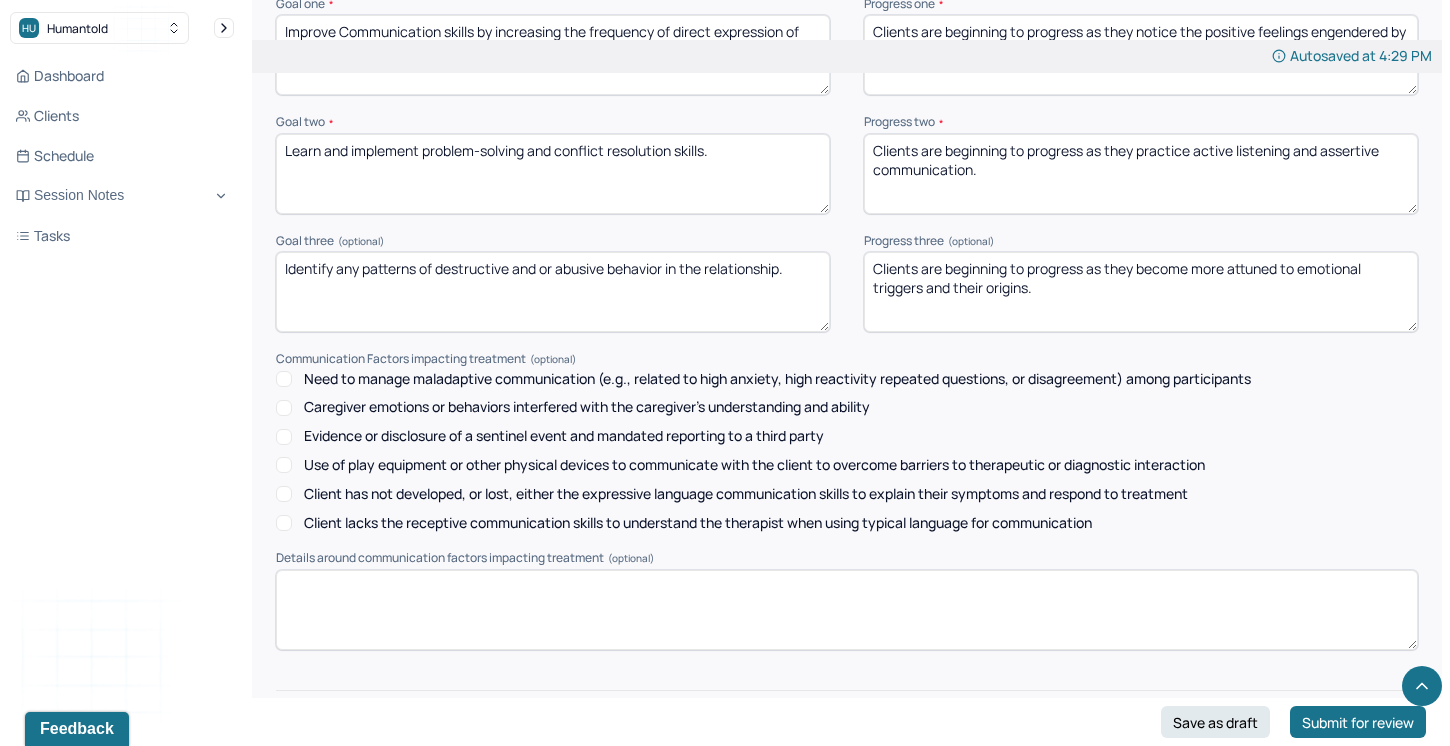 scroll, scrollTop: 2886, scrollLeft: 0, axis: vertical 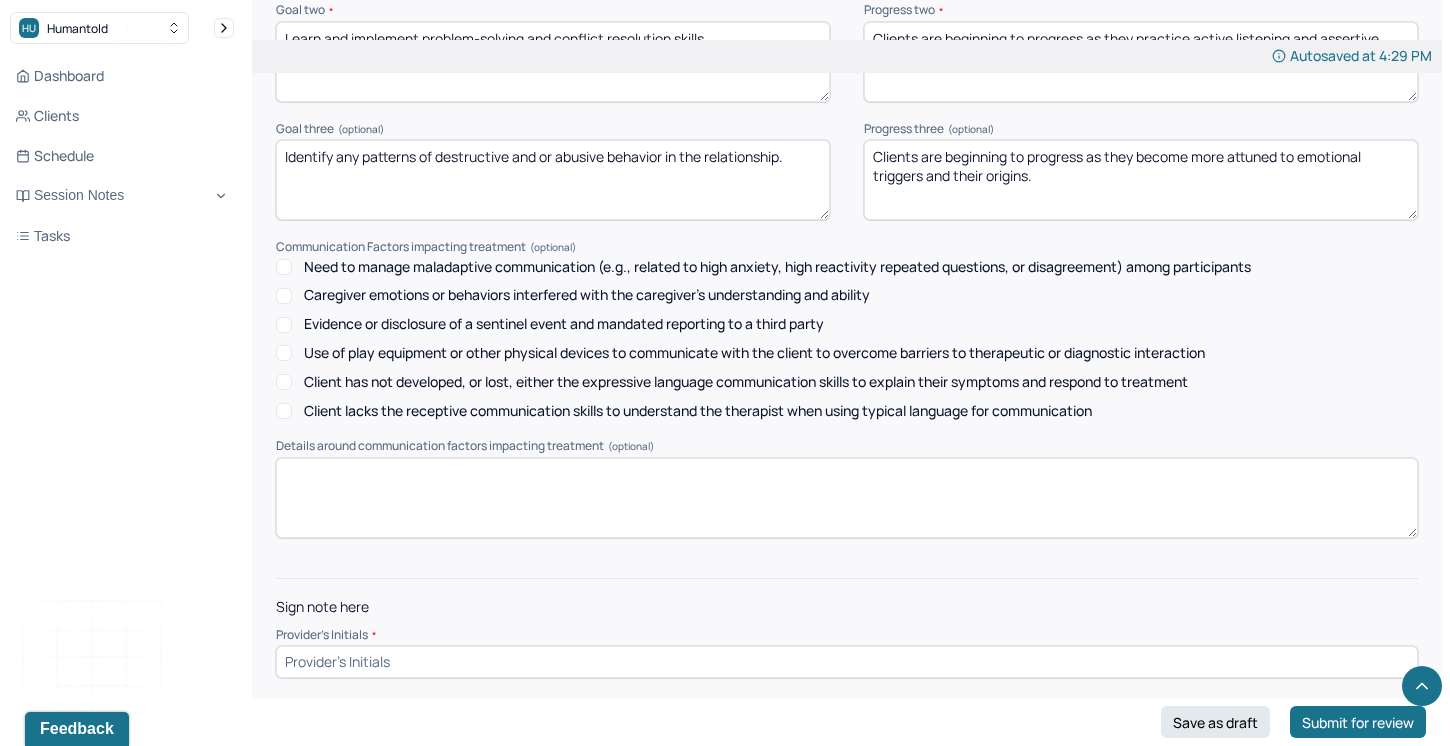 type on "Clients are beginning to progress as they become more attuned to emotional triggers and their origins." 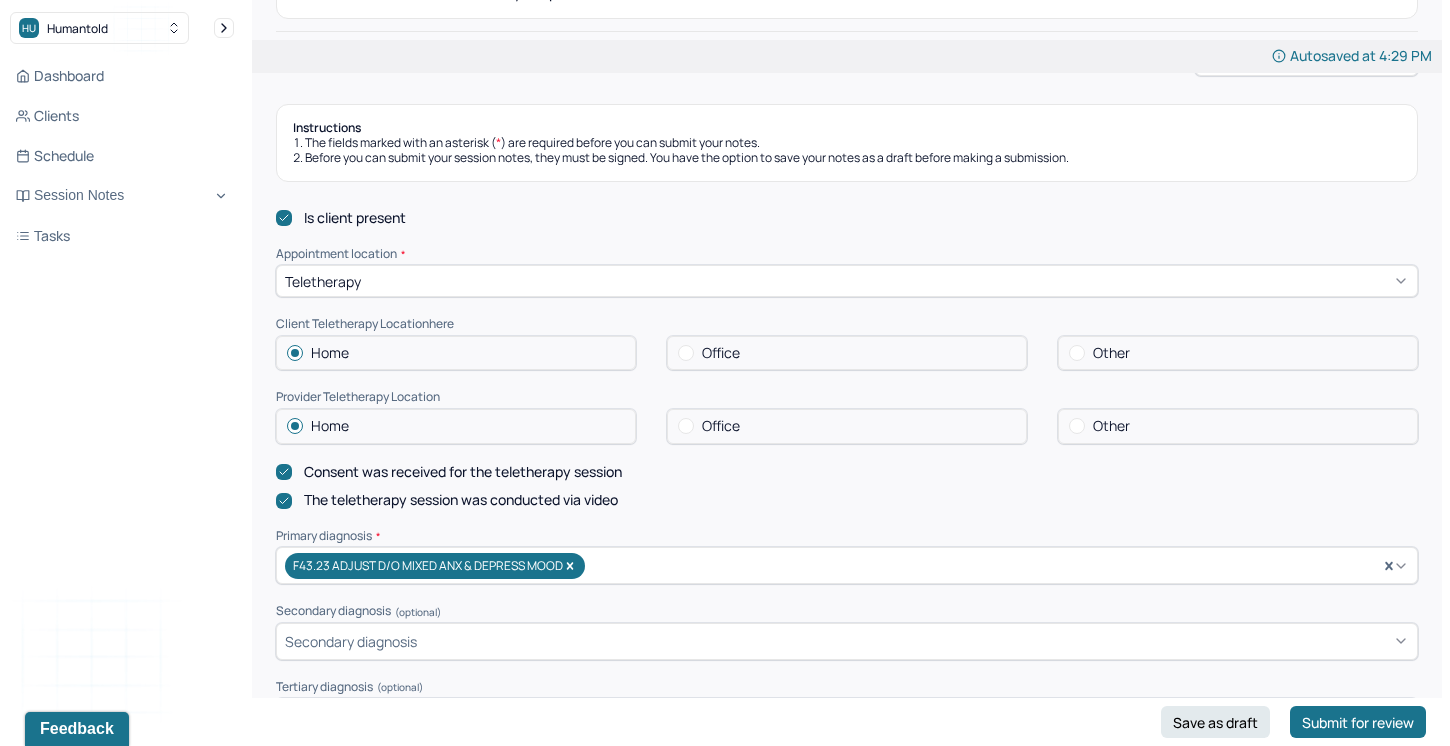 scroll, scrollTop: 223, scrollLeft: 0, axis: vertical 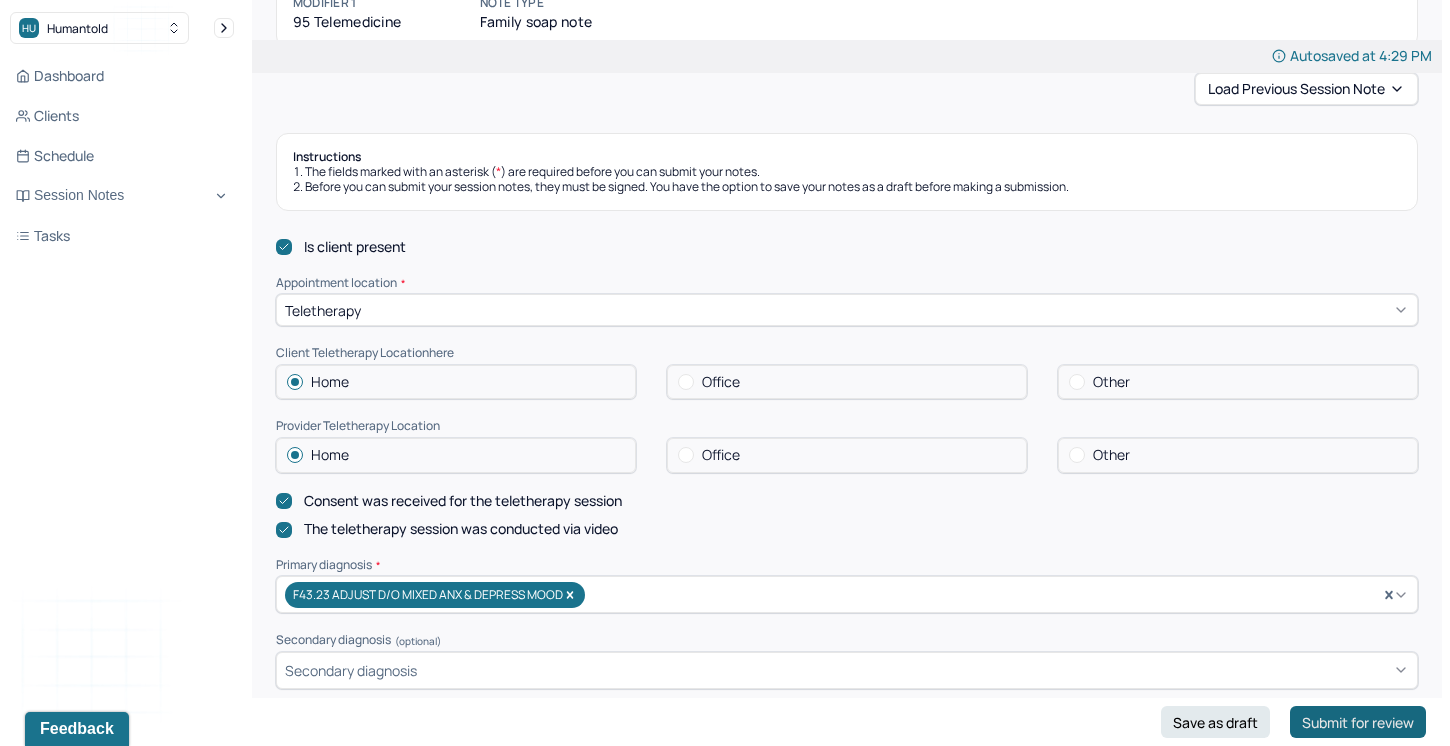 type on "DN" 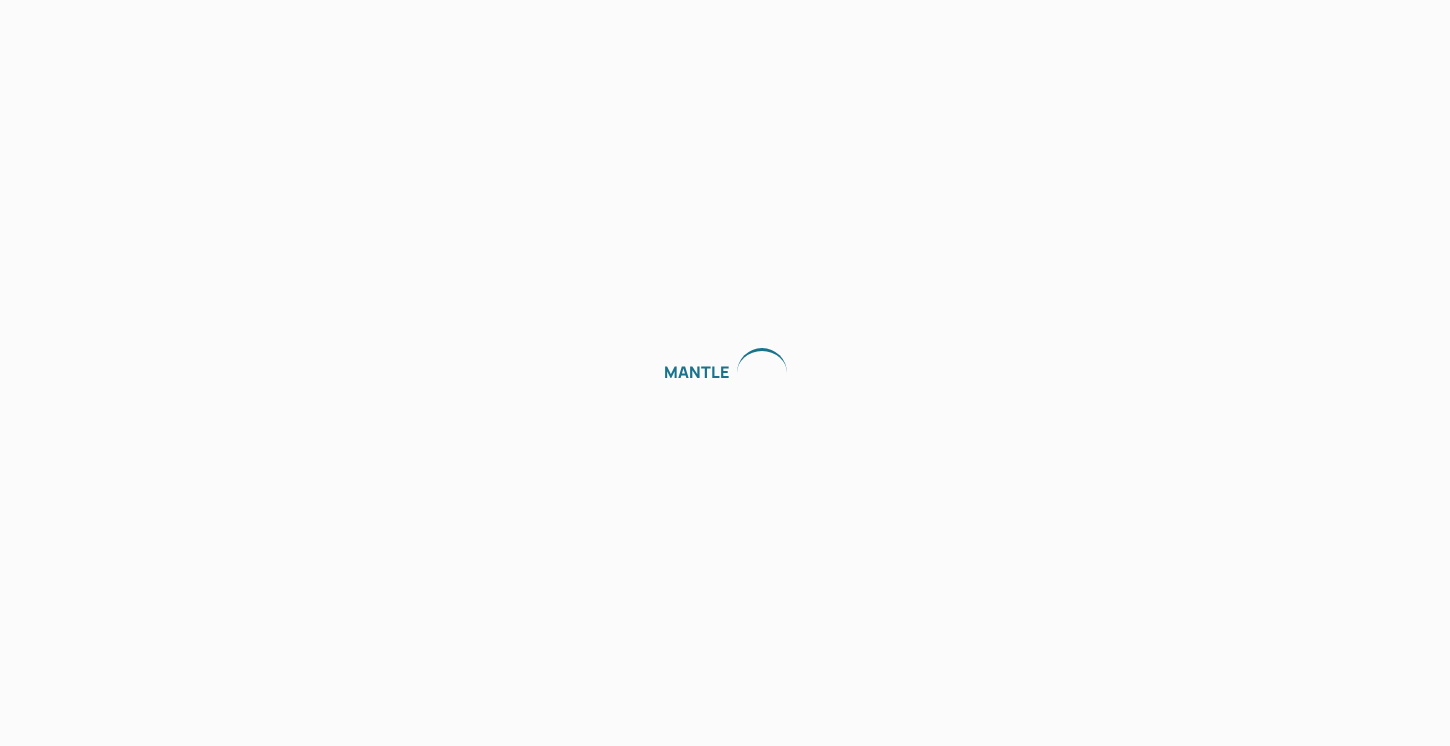 scroll, scrollTop: 0, scrollLeft: 0, axis: both 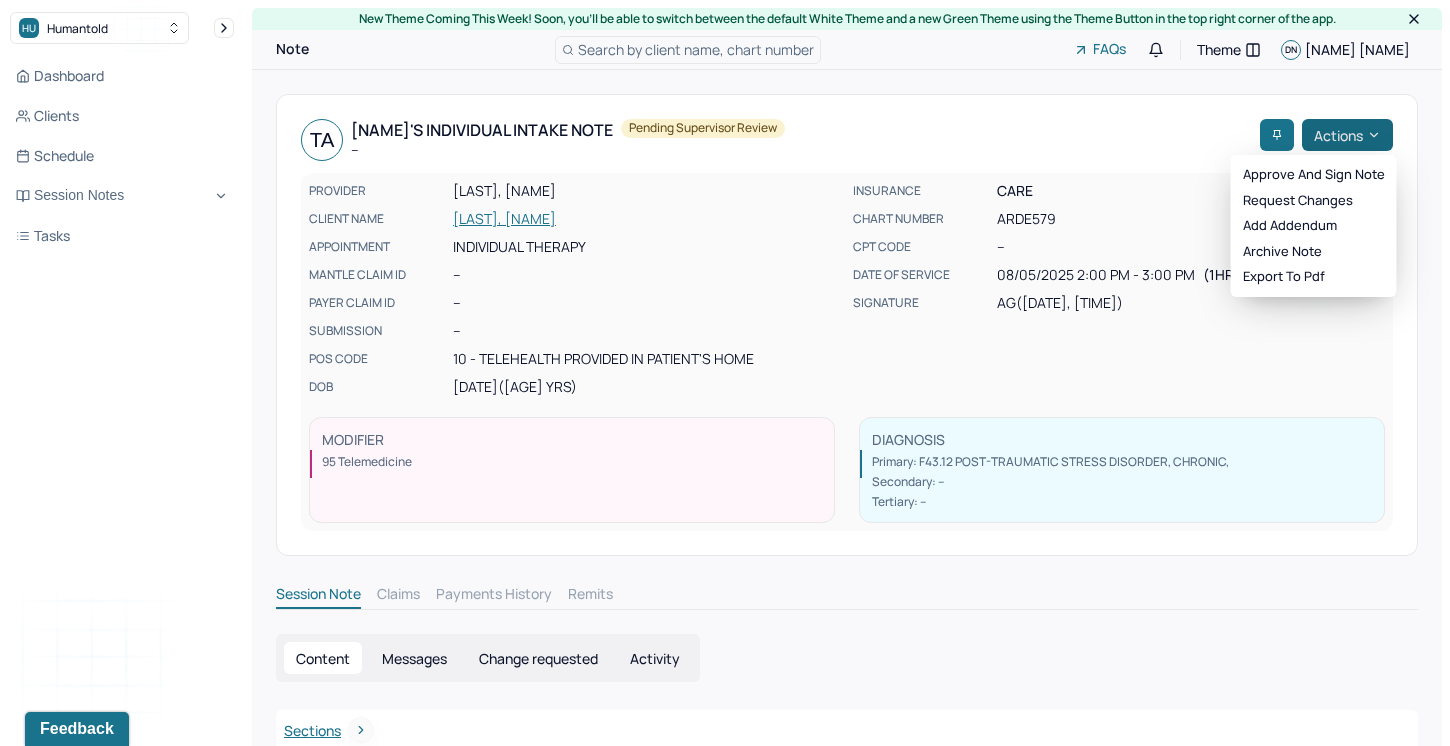click on "Actions" at bounding box center [1347, 135] 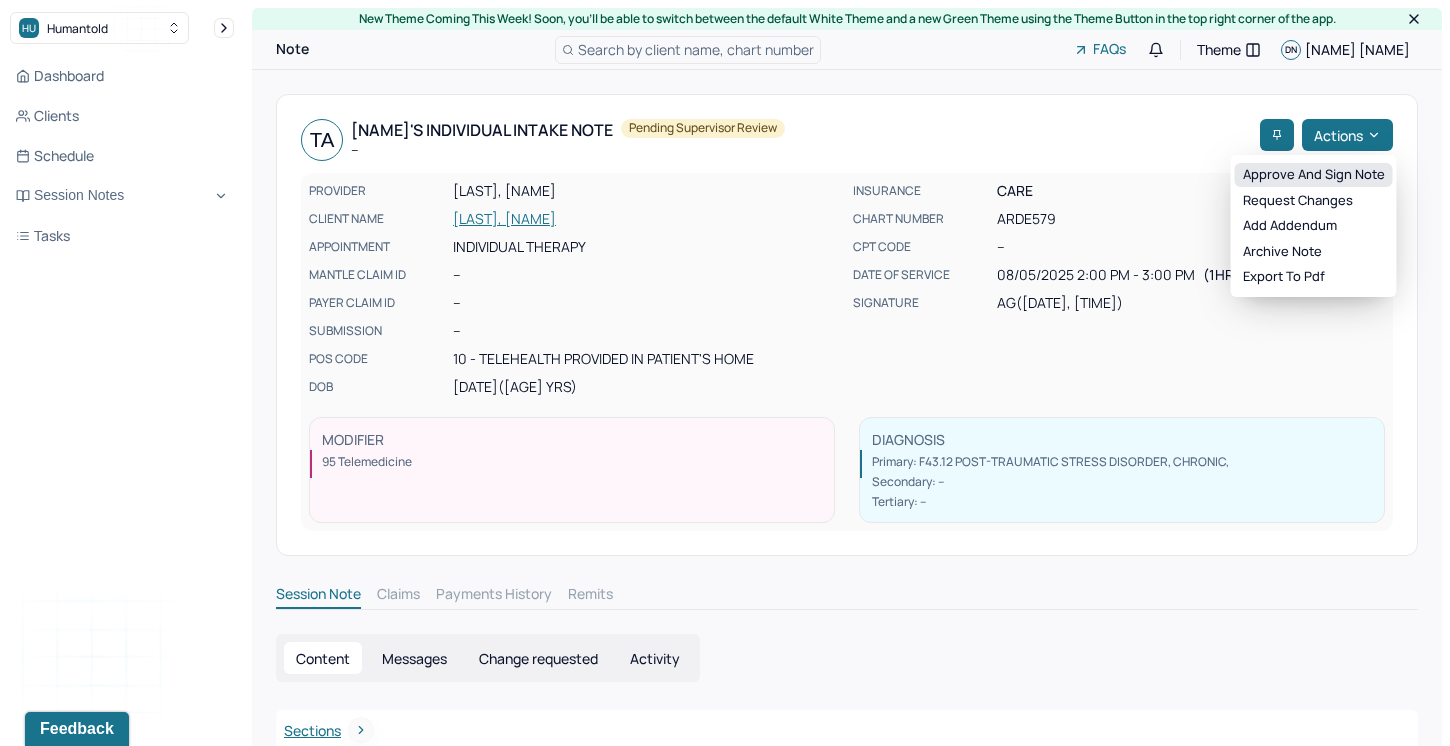 click on "Approve and sign note" at bounding box center (1314, 175) 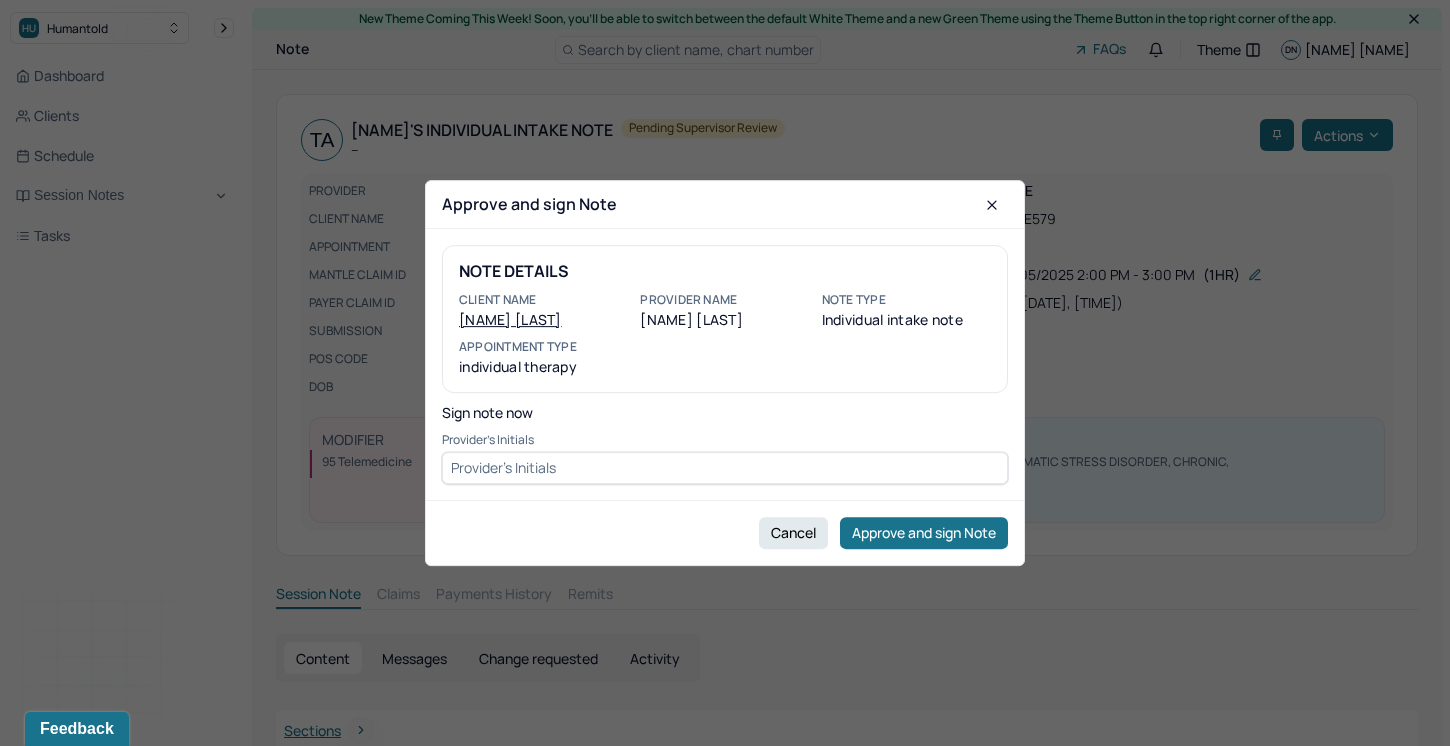 click at bounding box center (725, 468) 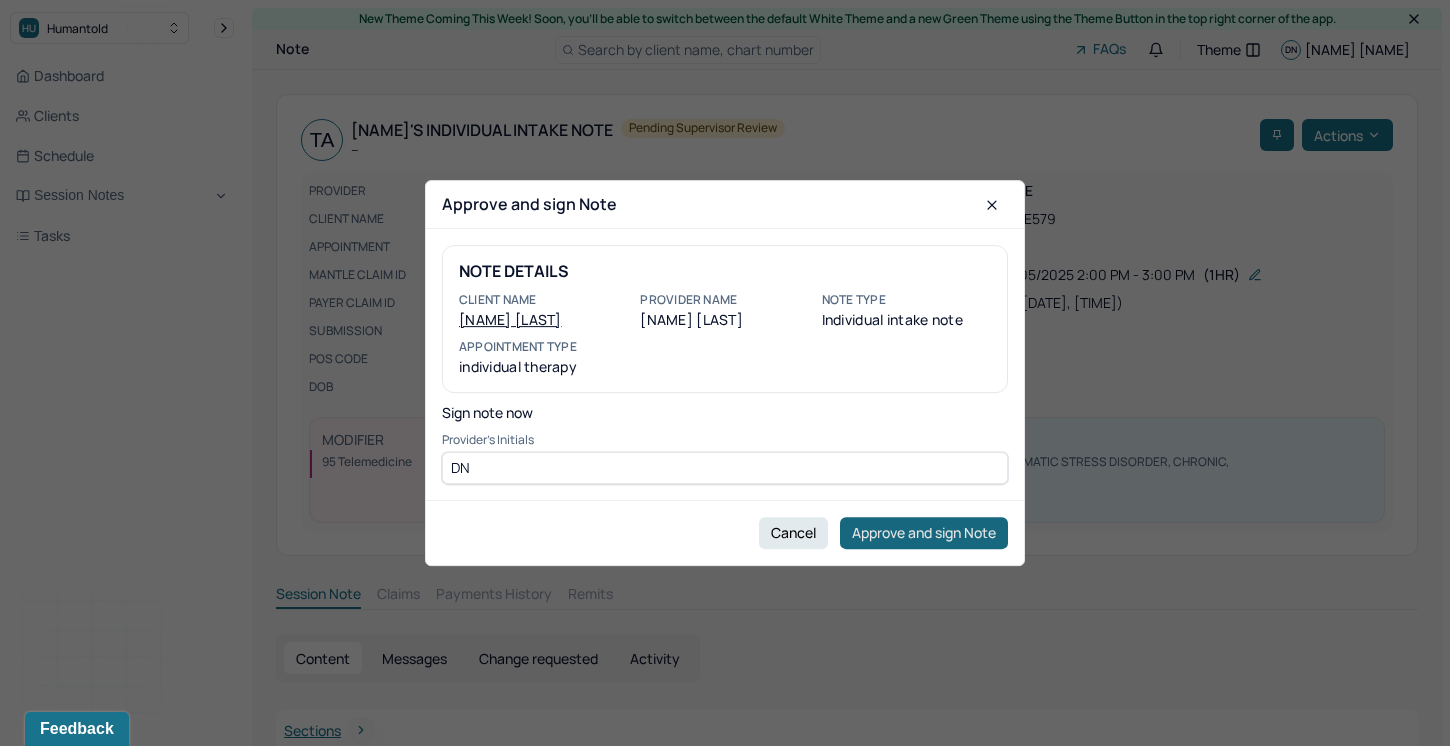 type on "DN" 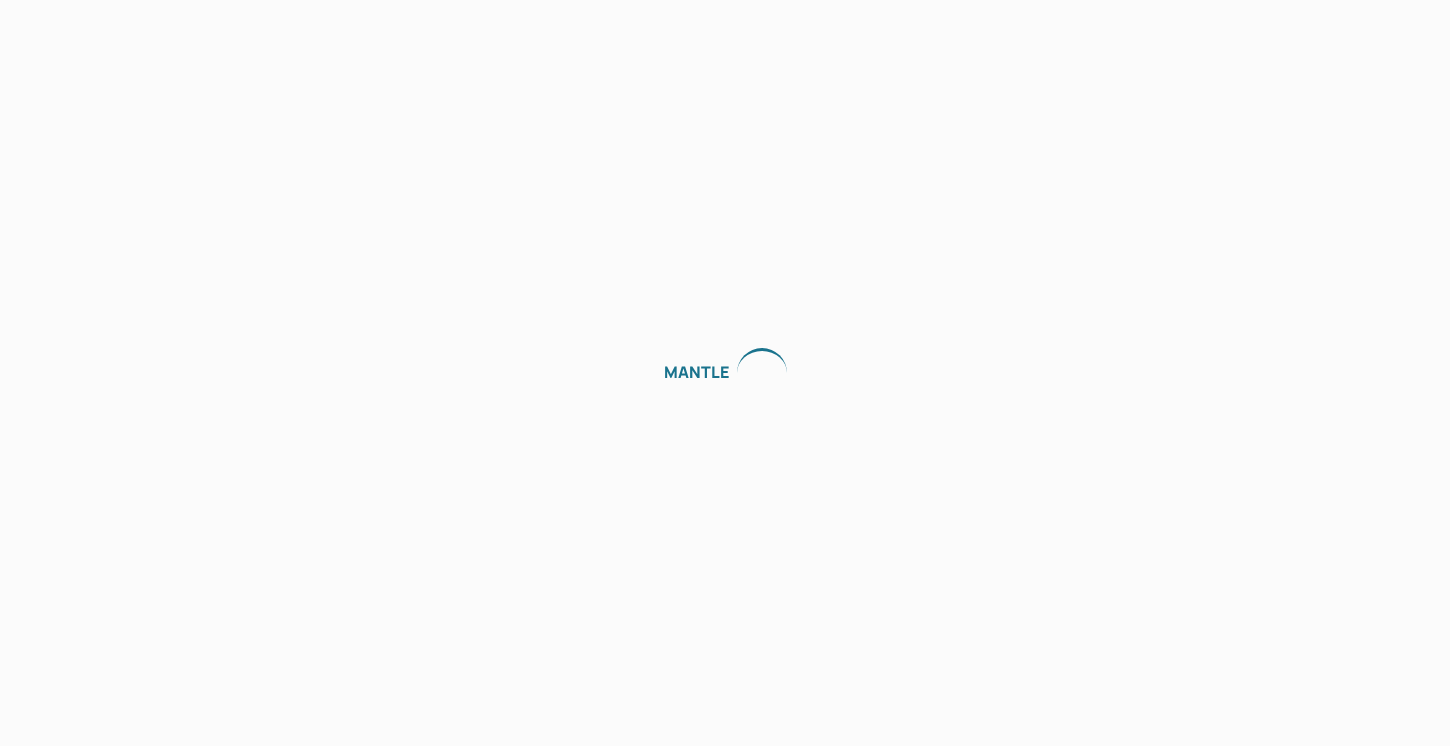 scroll, scrollTop: 0, scrollLeft: 0, axis: both 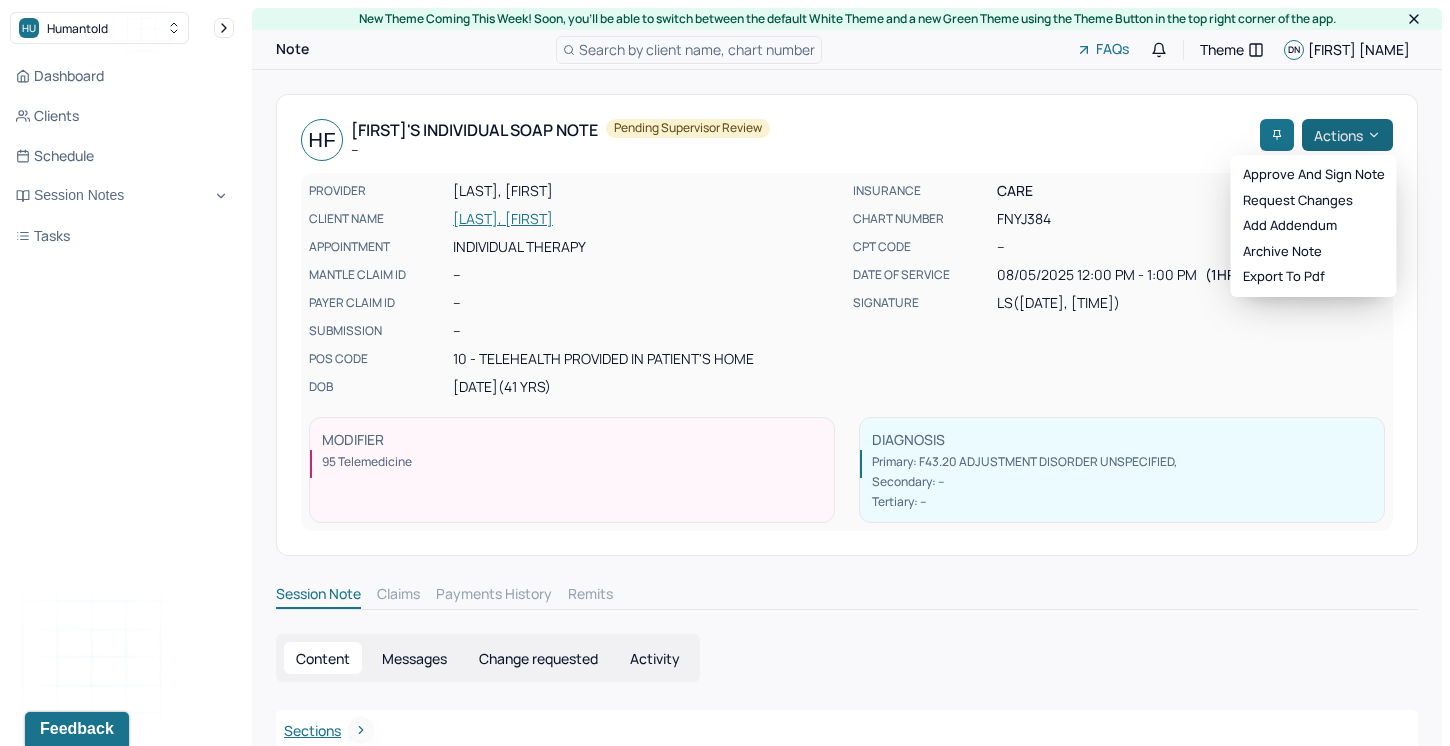 click on "Actions" at bounding box center [1347, 135] 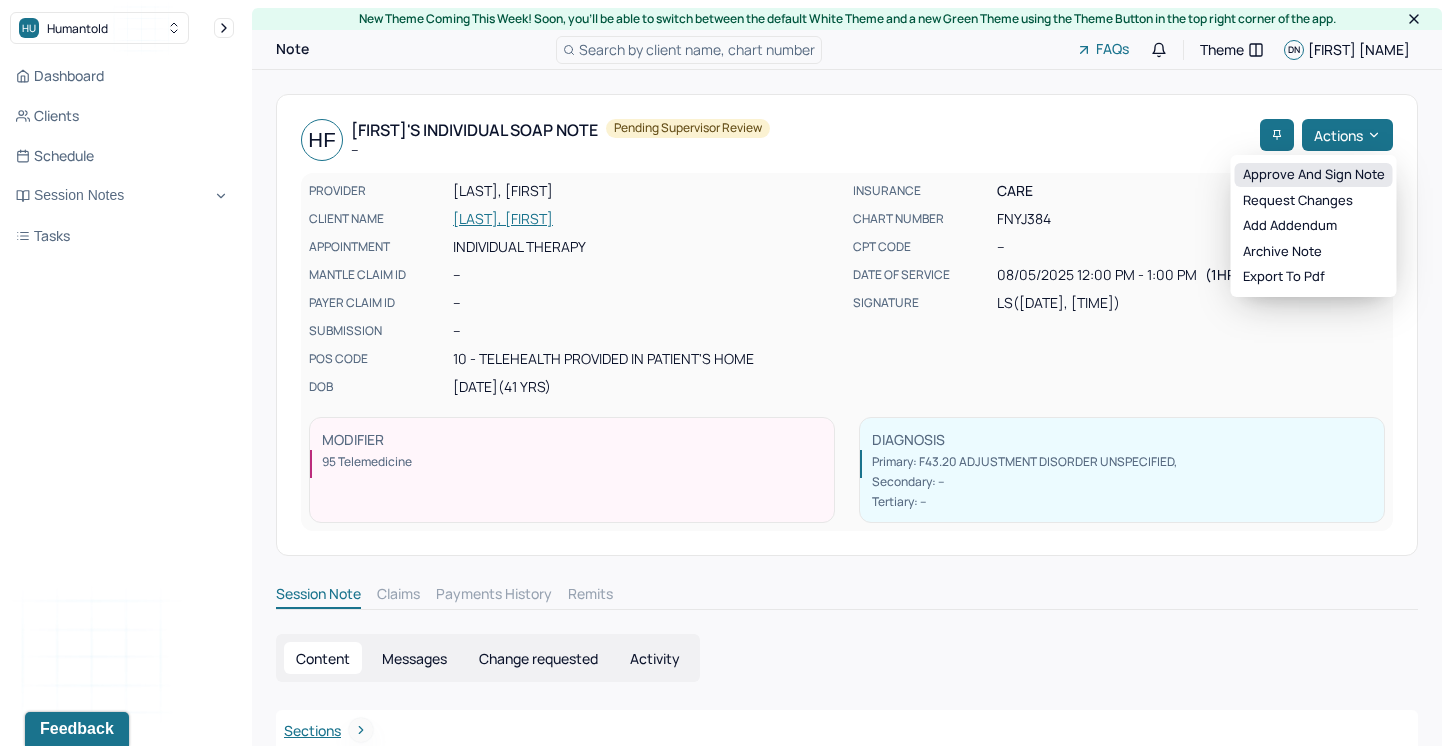 click on "Approve and sign note" at bounding box center [1314, 175] 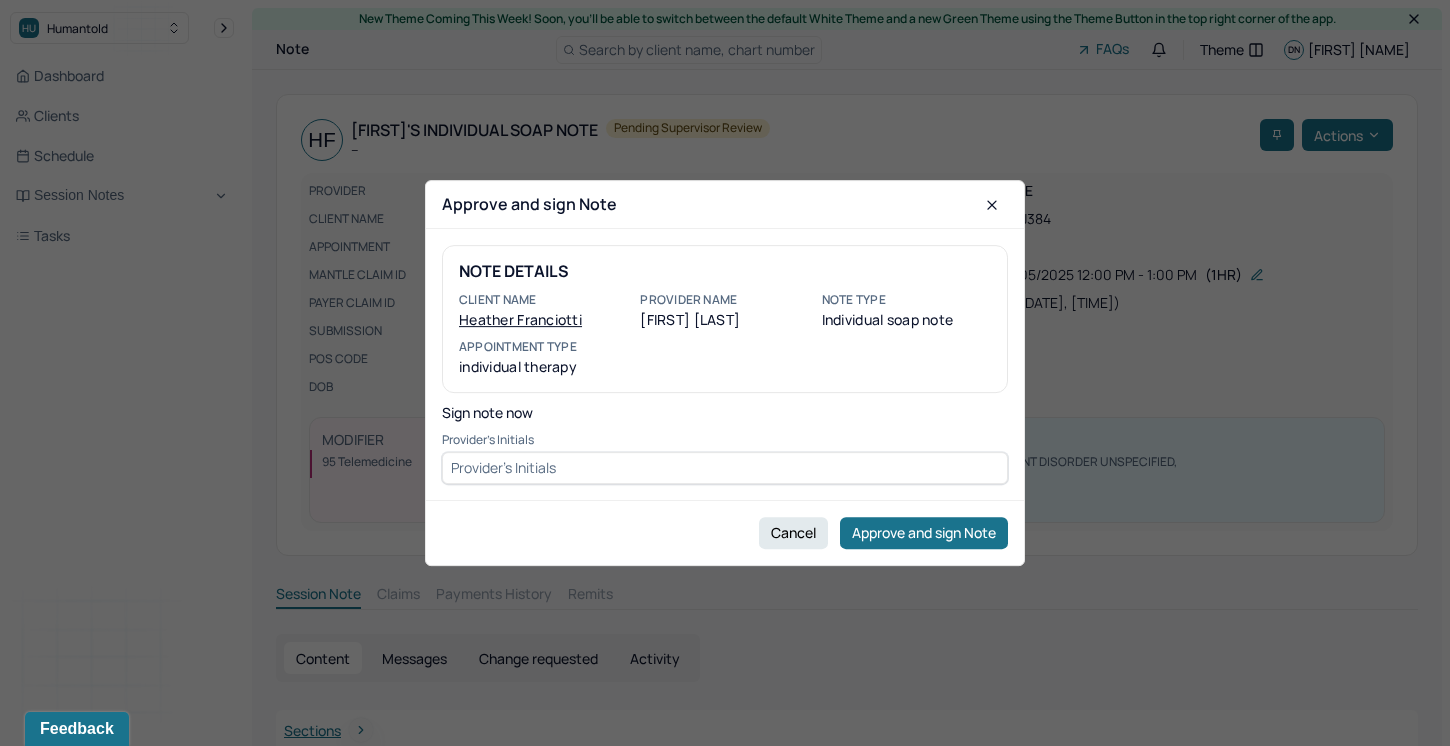 click at bounding box center (725, 468) 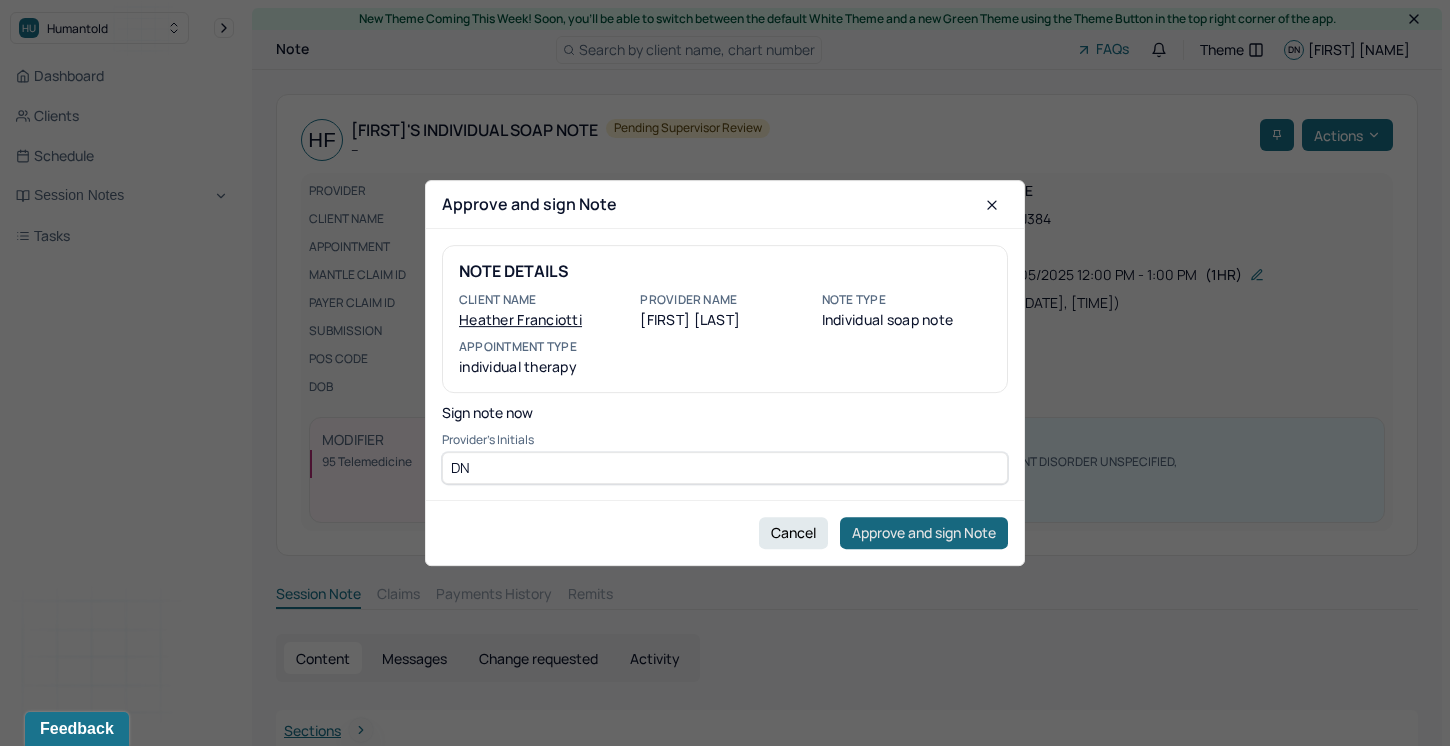 type on "DN" 